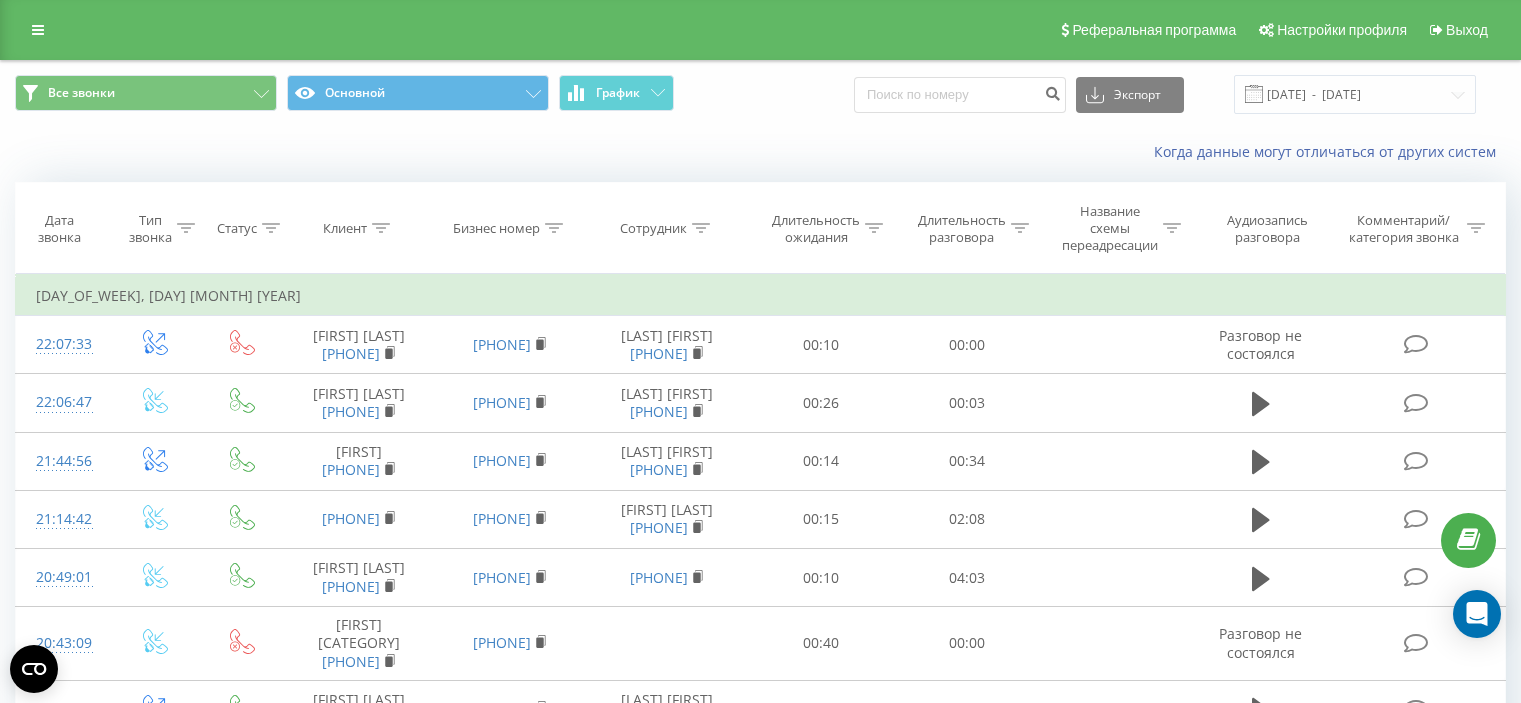scroll, scrollTop: 300, scrollLeft: 0, axis: vertical 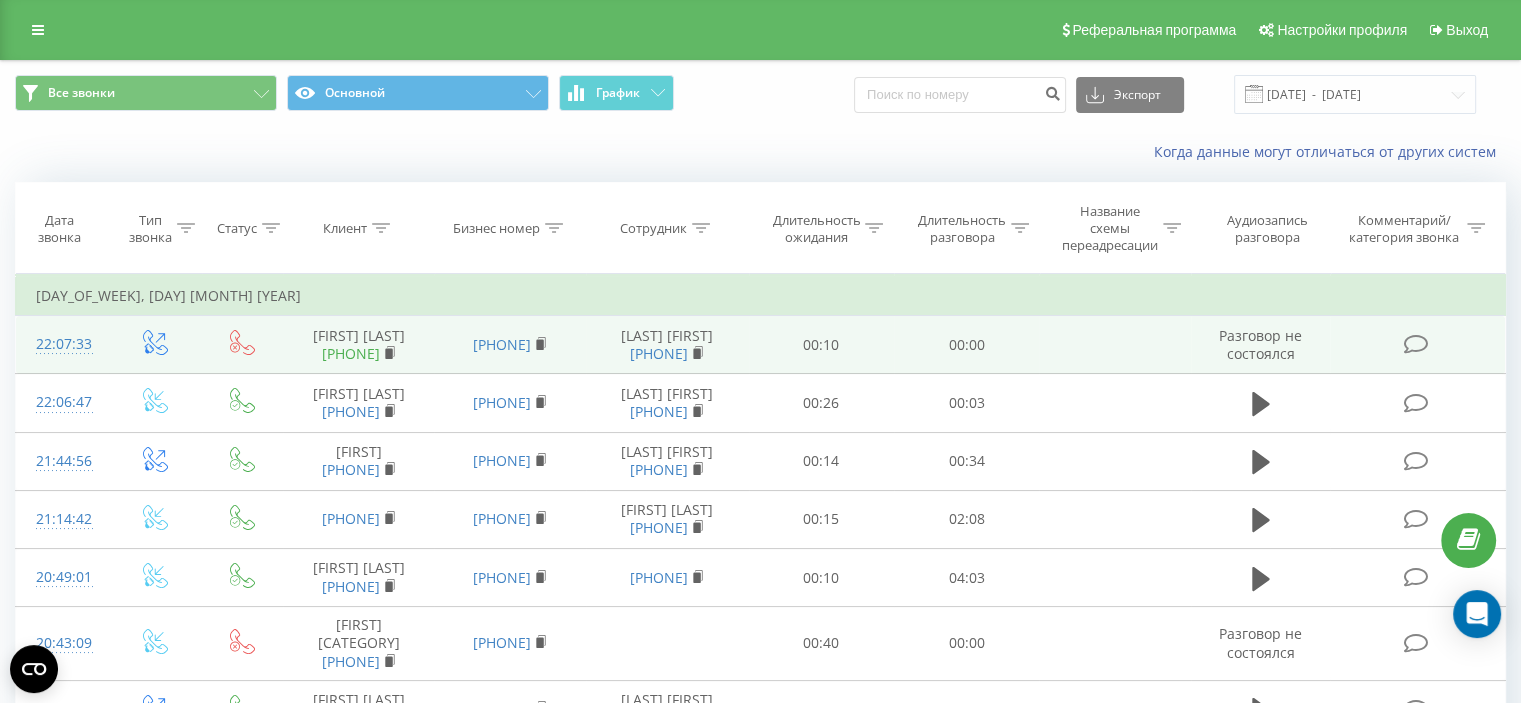 drag, startPoint x: 424, startPoint y: 360, endPoint x: 395, endPoint y: 375, distance: 32.649654 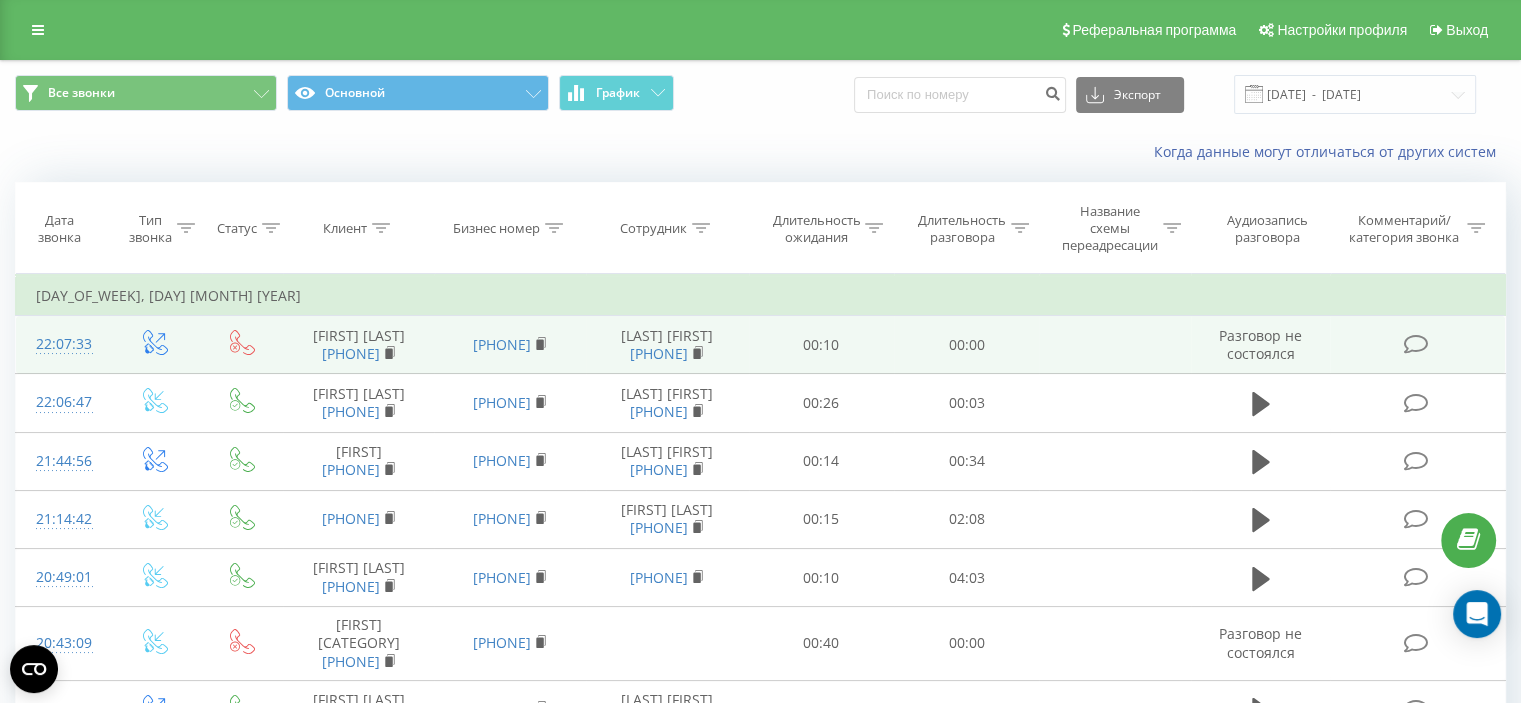 drag, startPoint x: 408, startPoint y: 367, endPoint x: 314, endPoint y: 382, distance: 95.189285 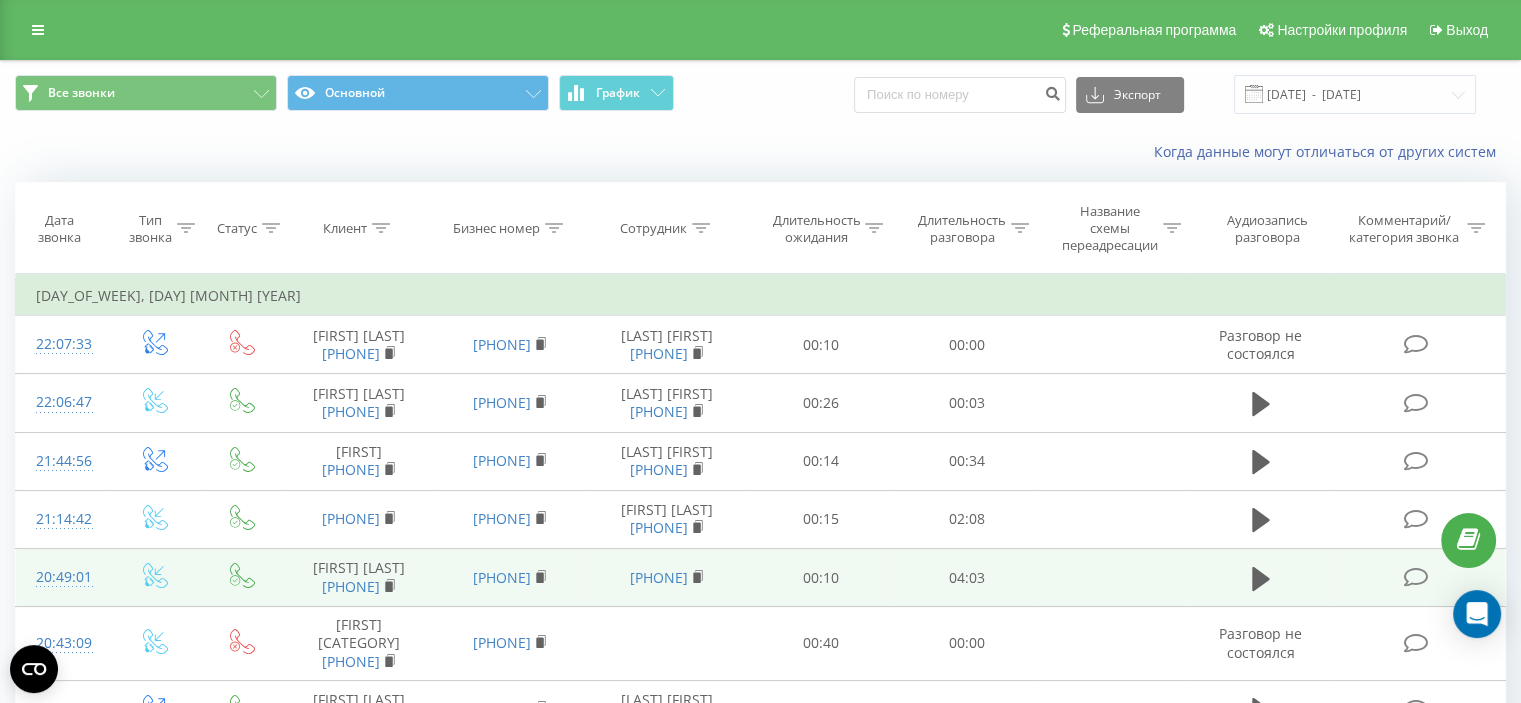 copy on "[PHONE]" 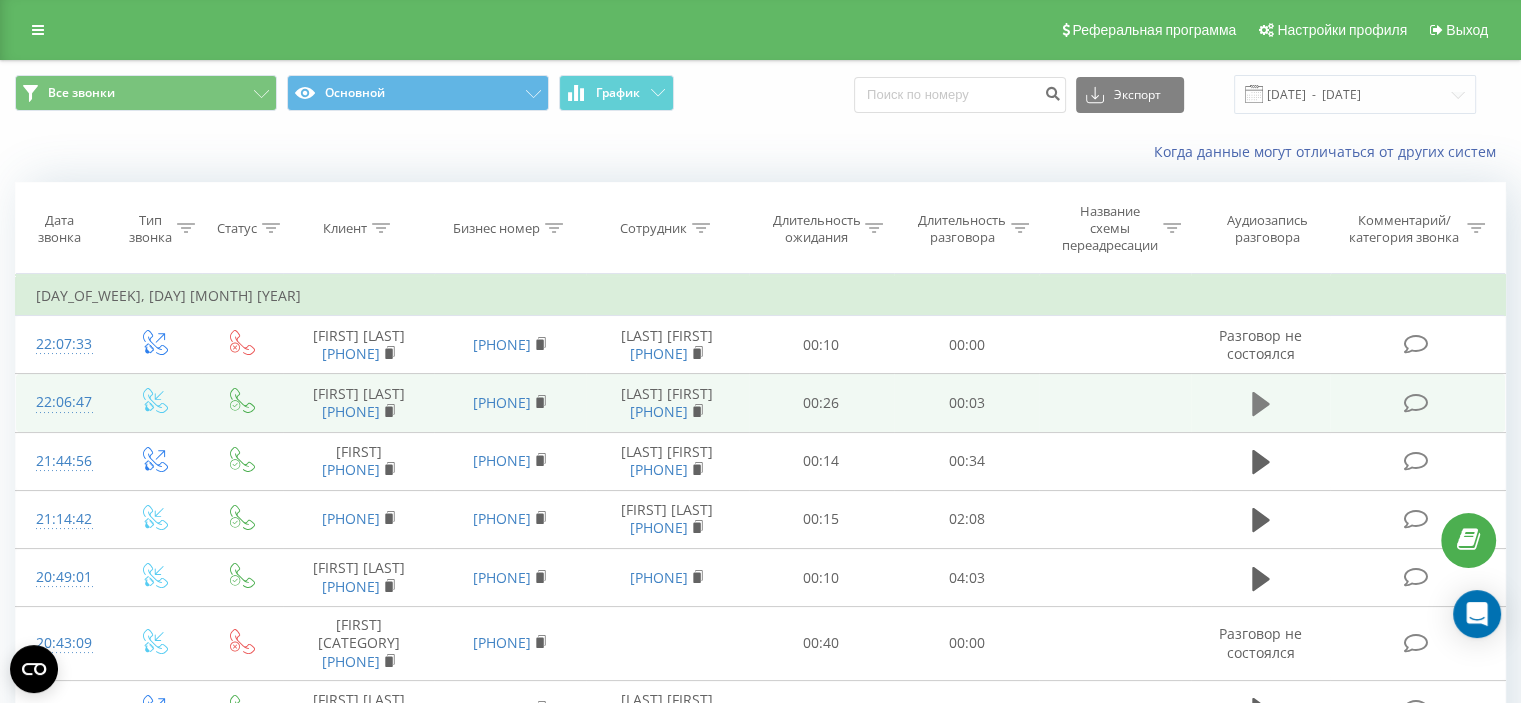 click 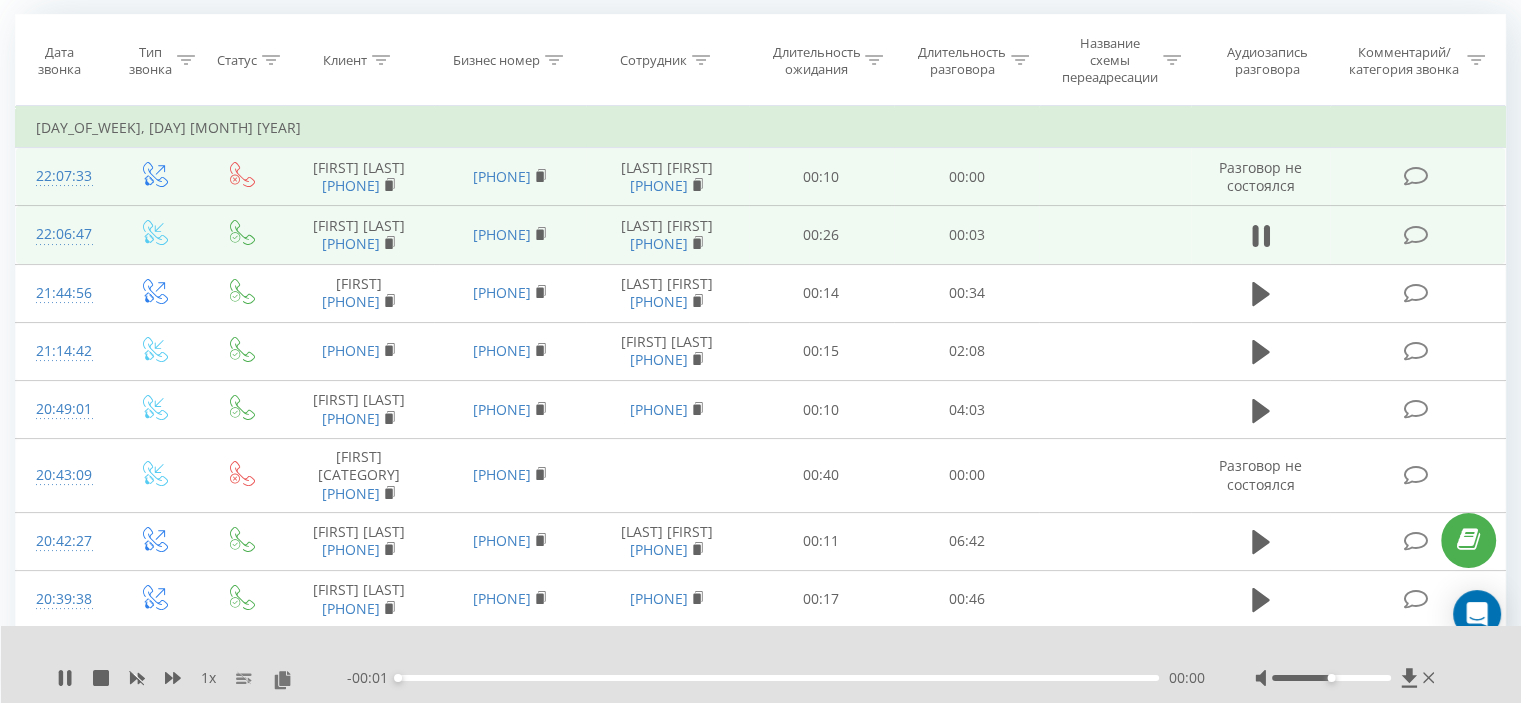 scroll, scrollTop: 200, scrollLeft: 0, axis: vertical 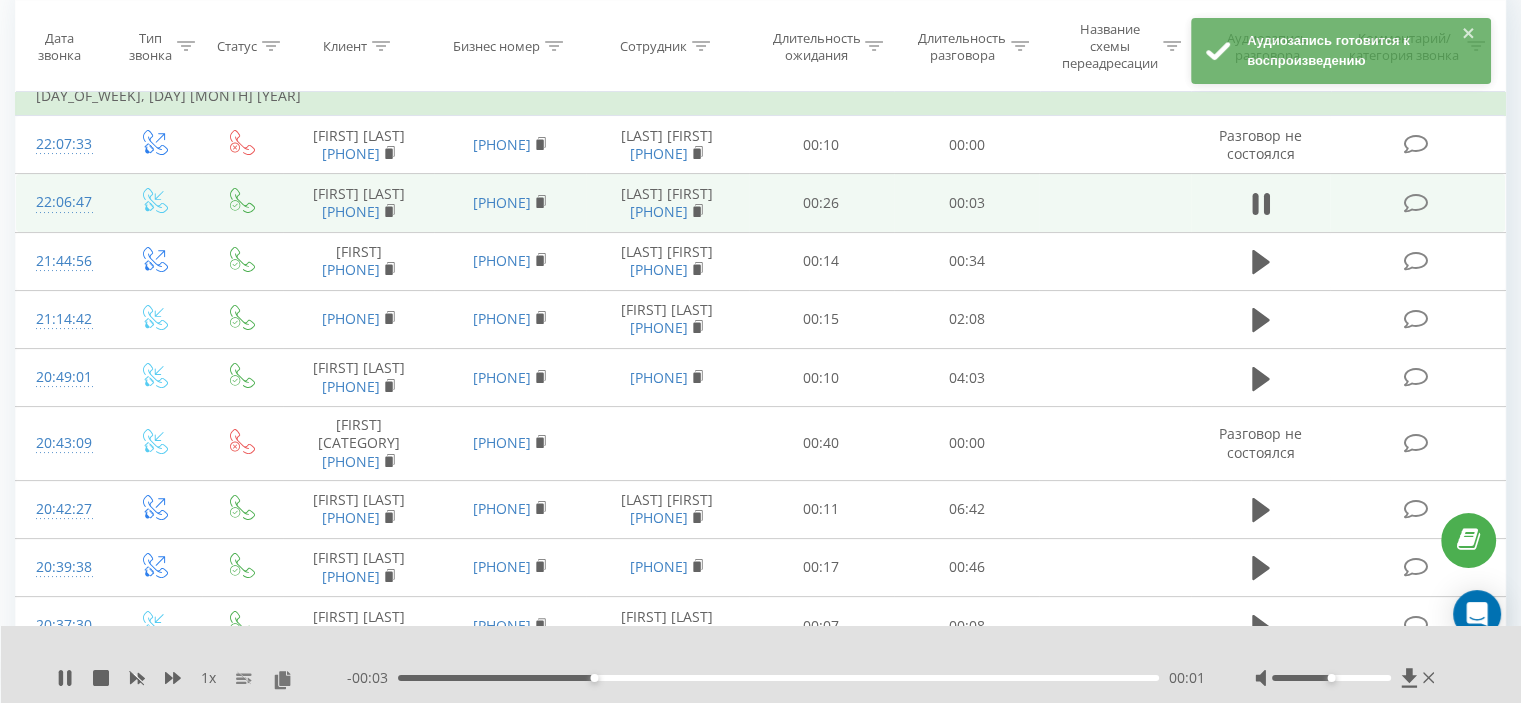 click at bounding box center [1347, 678] 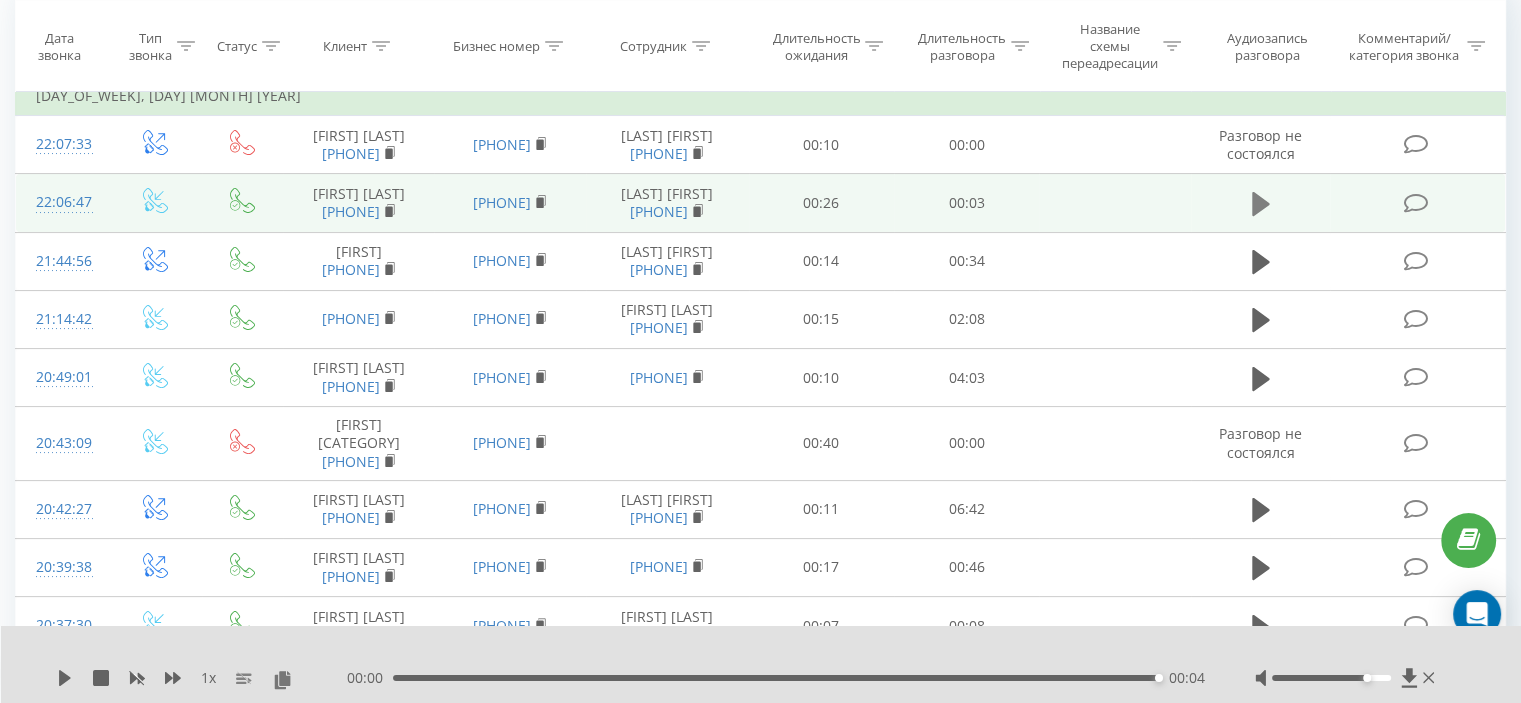 click 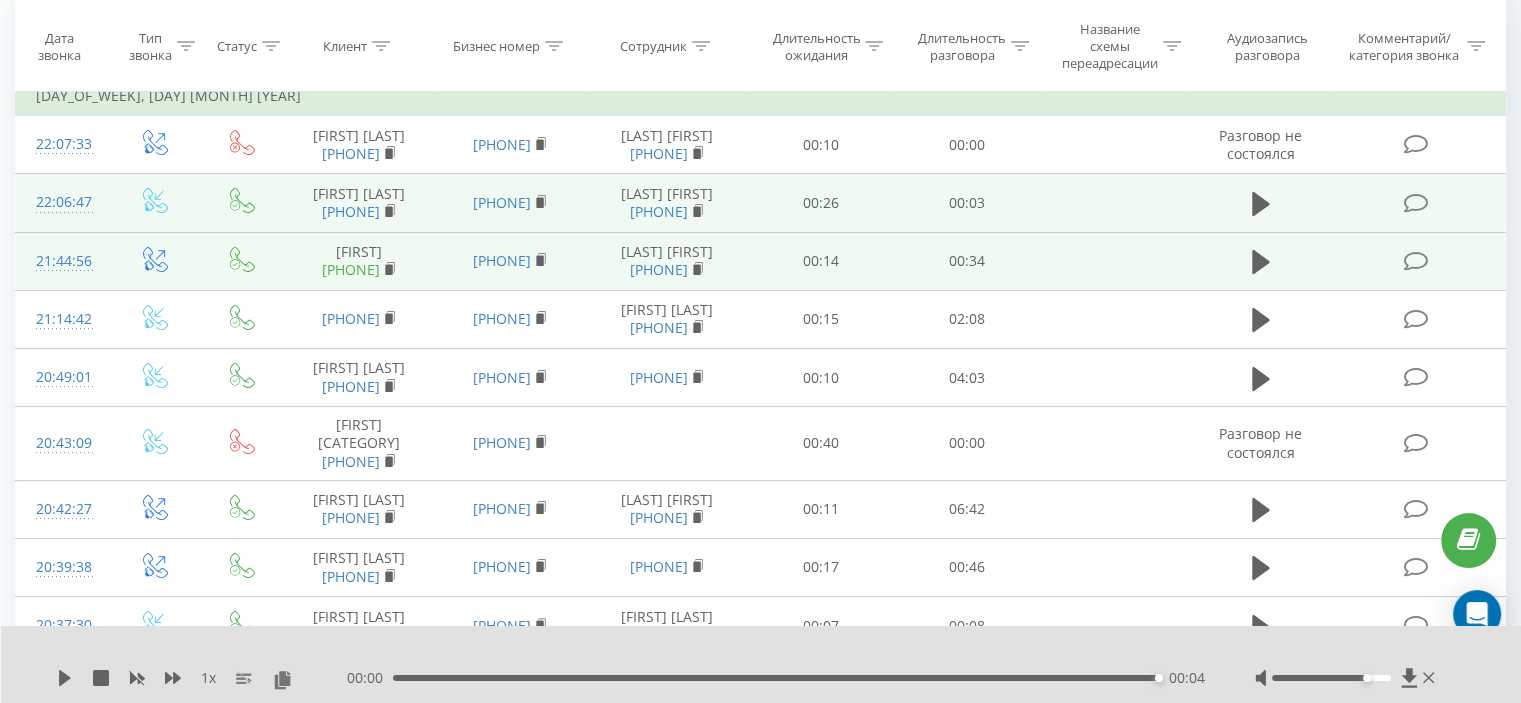 drag, startPoint x: 415, startPoint y: 331, endPoint x: 312, endPoint y: 334, distance: 103.04368 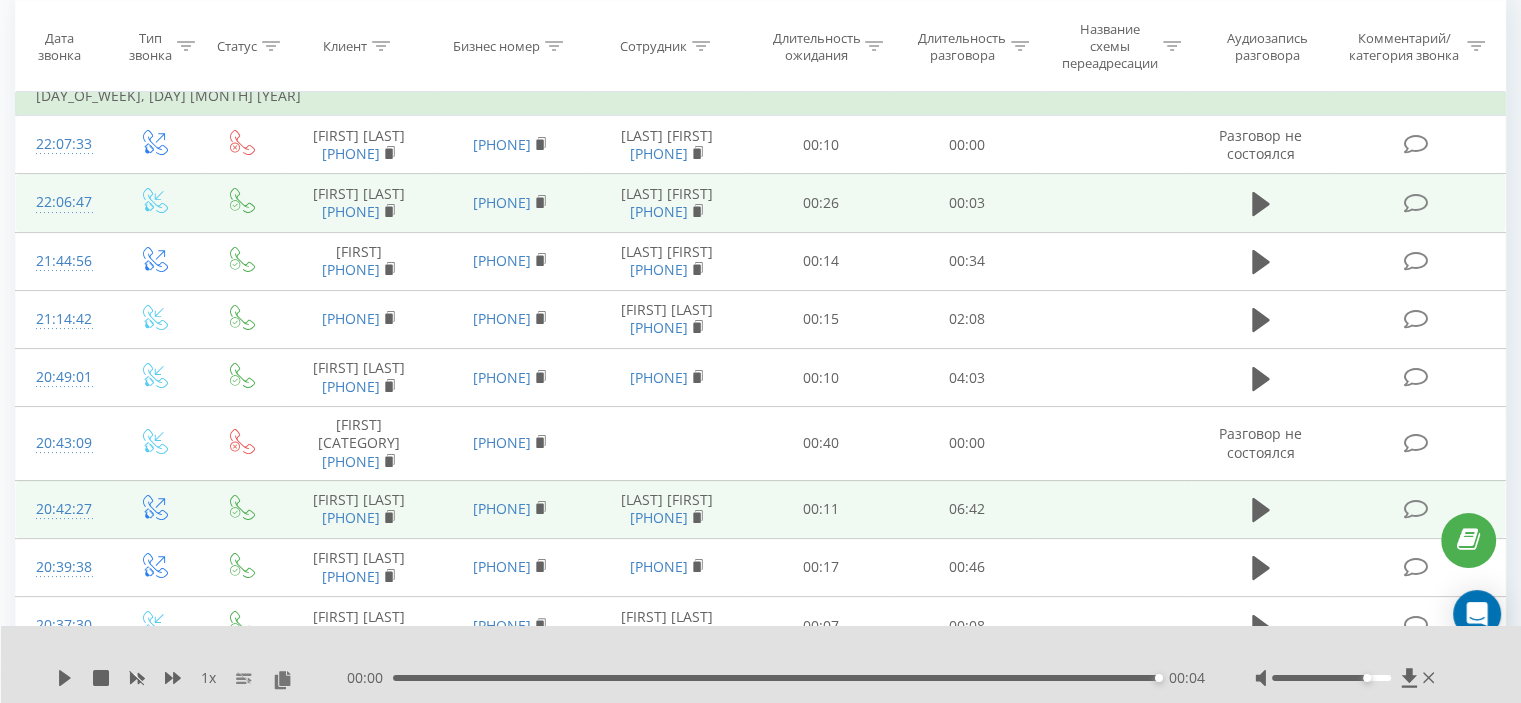 copy on "[PHONE]" 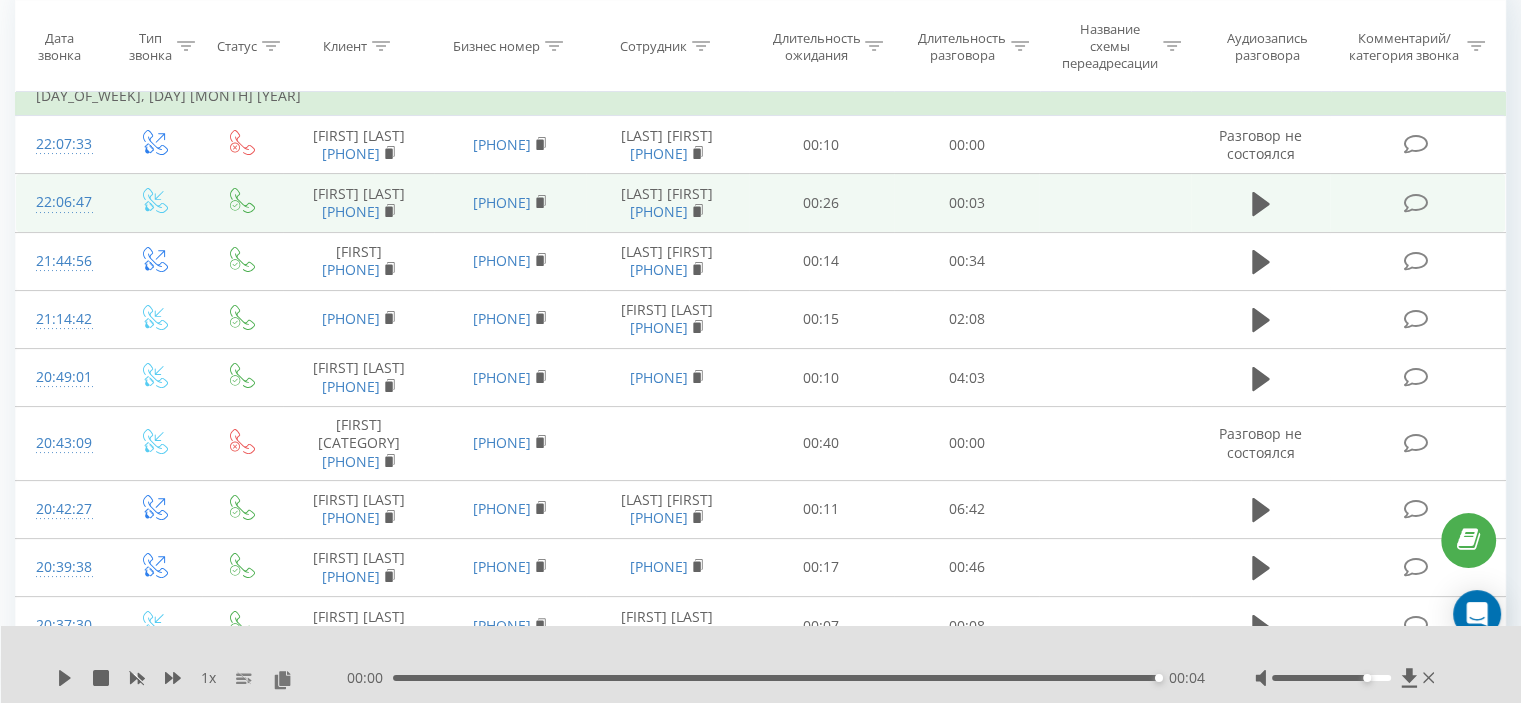 scroll, scrollTop: 0, scrollLeft: 0, axis: both 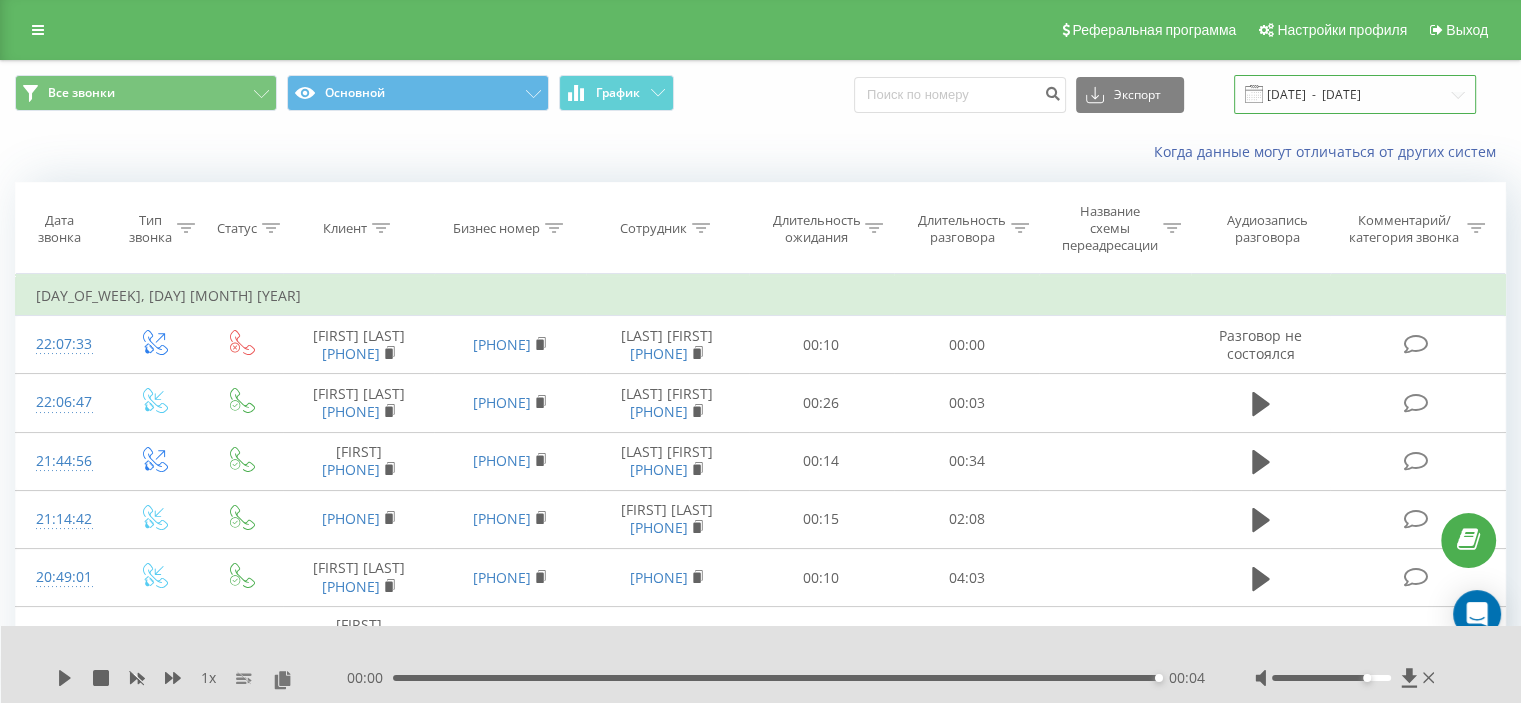 click on "[DATE]  -  [DATE]" at bounding box center [1355, 94] 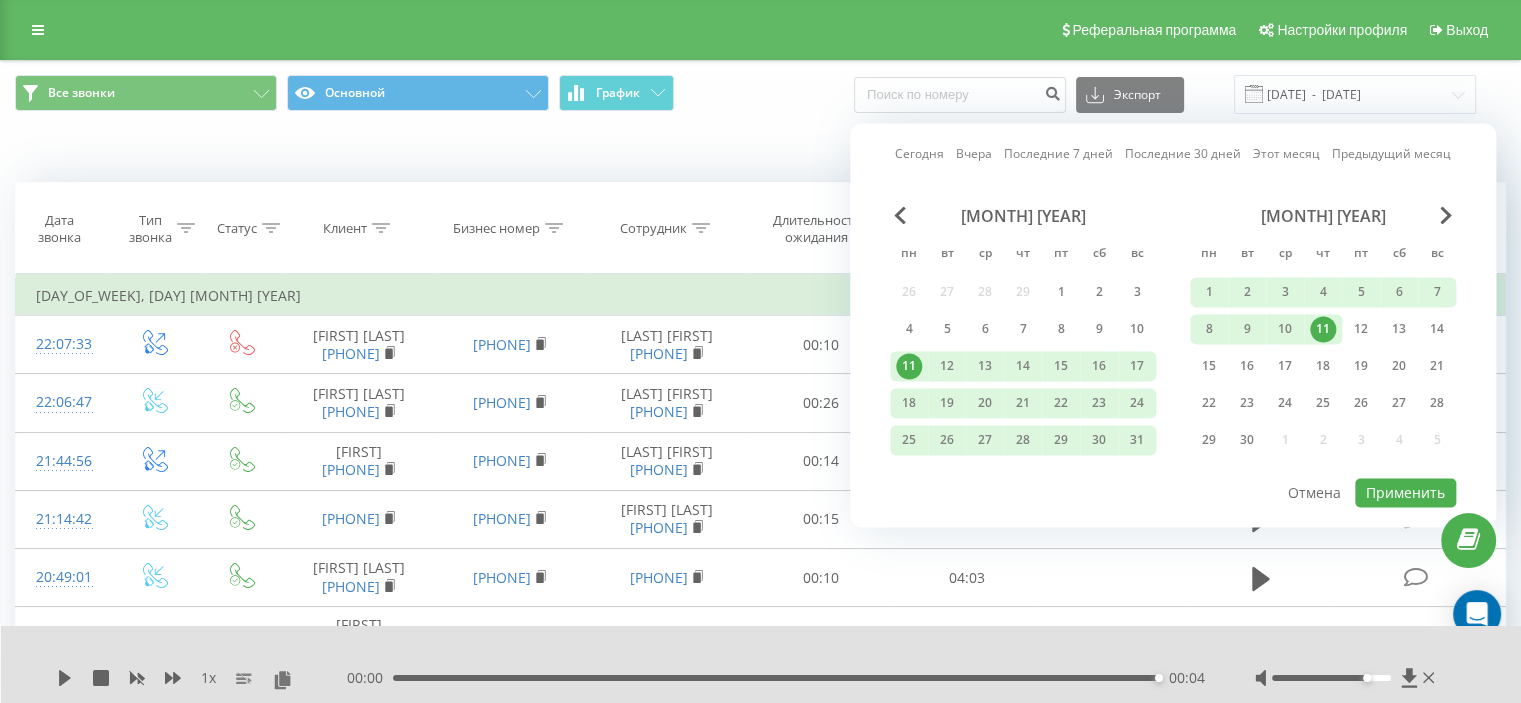 click on "[DAY_OF_WEEK], [DAY] [MONTH] [YEAR]  -  [DAY_OF_WEEK], [DAY] [MONTH] [YEAR]" at bounding box center [1173, 325] 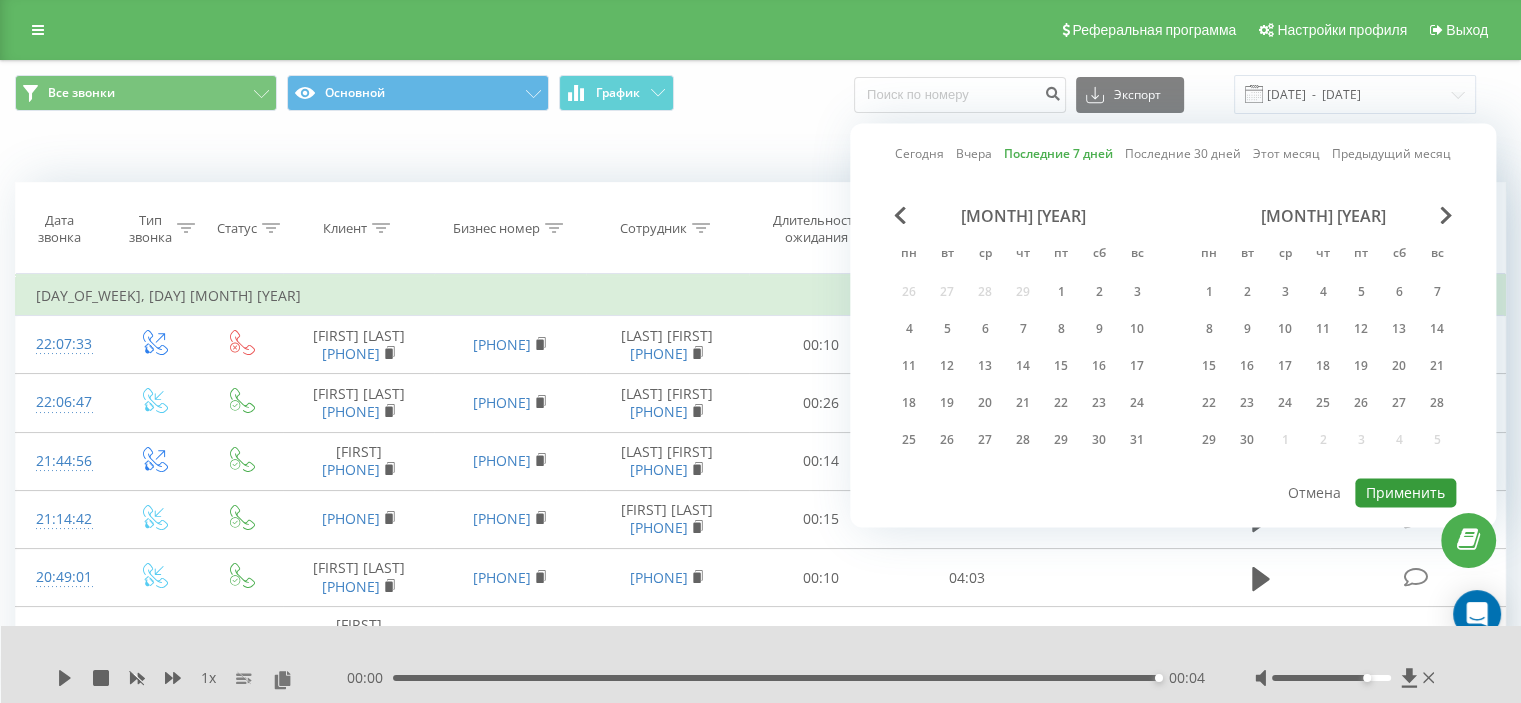 click on "Применить" at bounding box center [1405, 492] 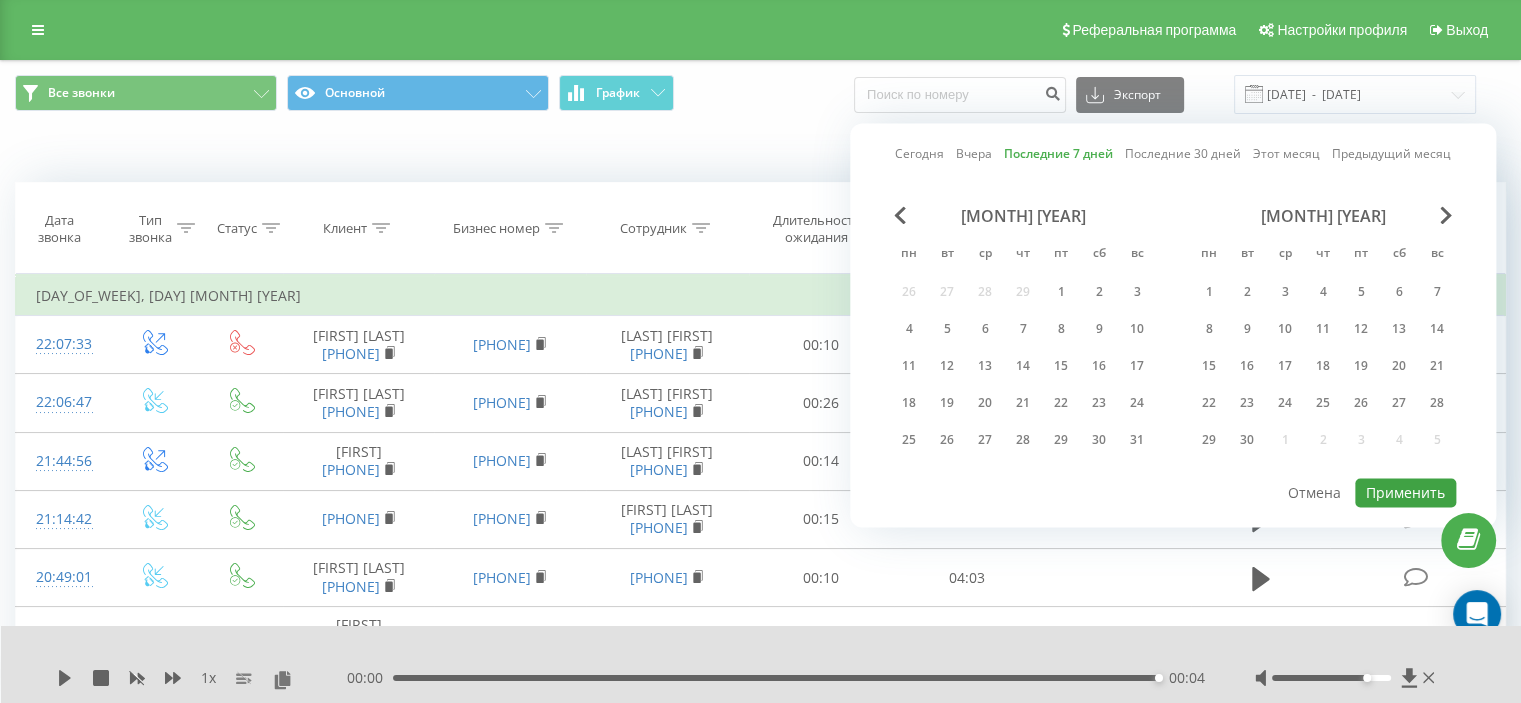 type on "[DATE]  -  [DATE]" 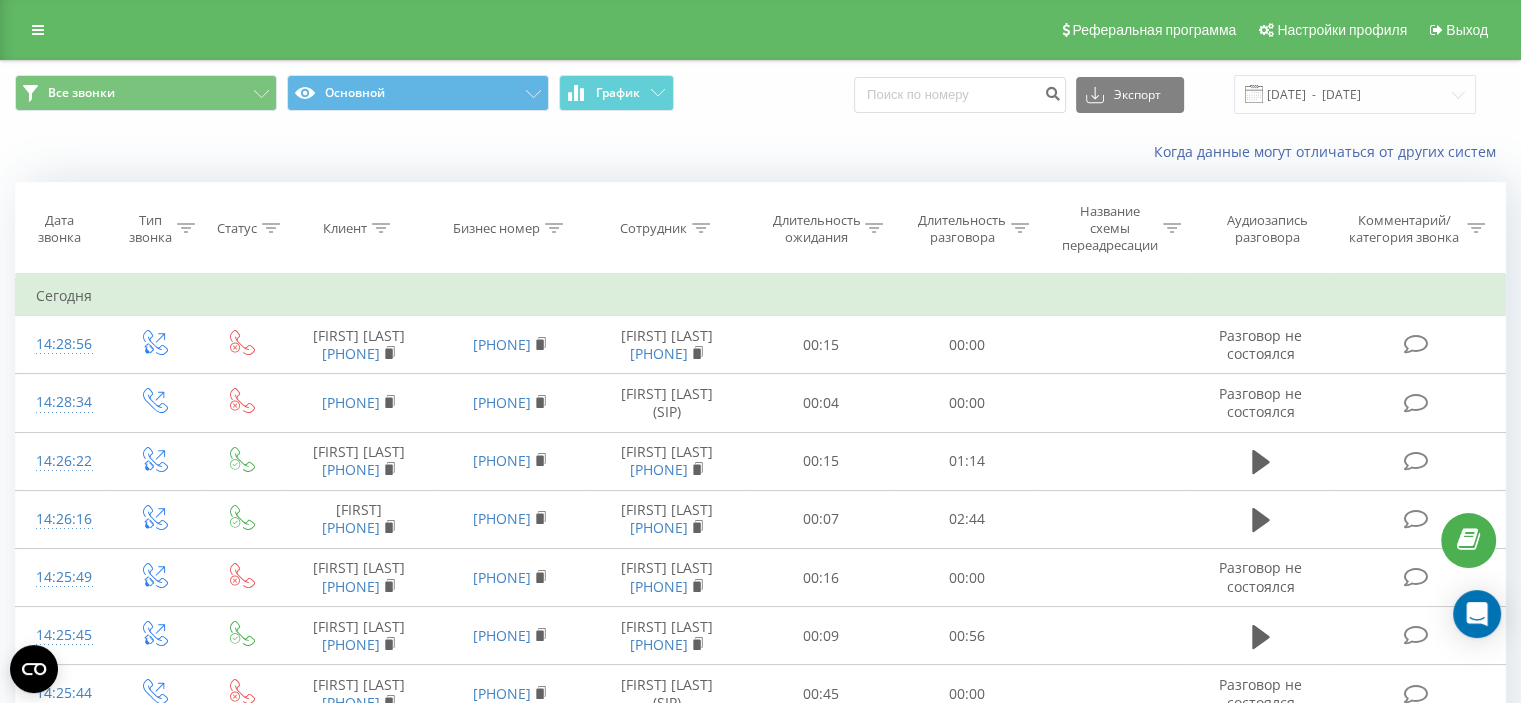 click 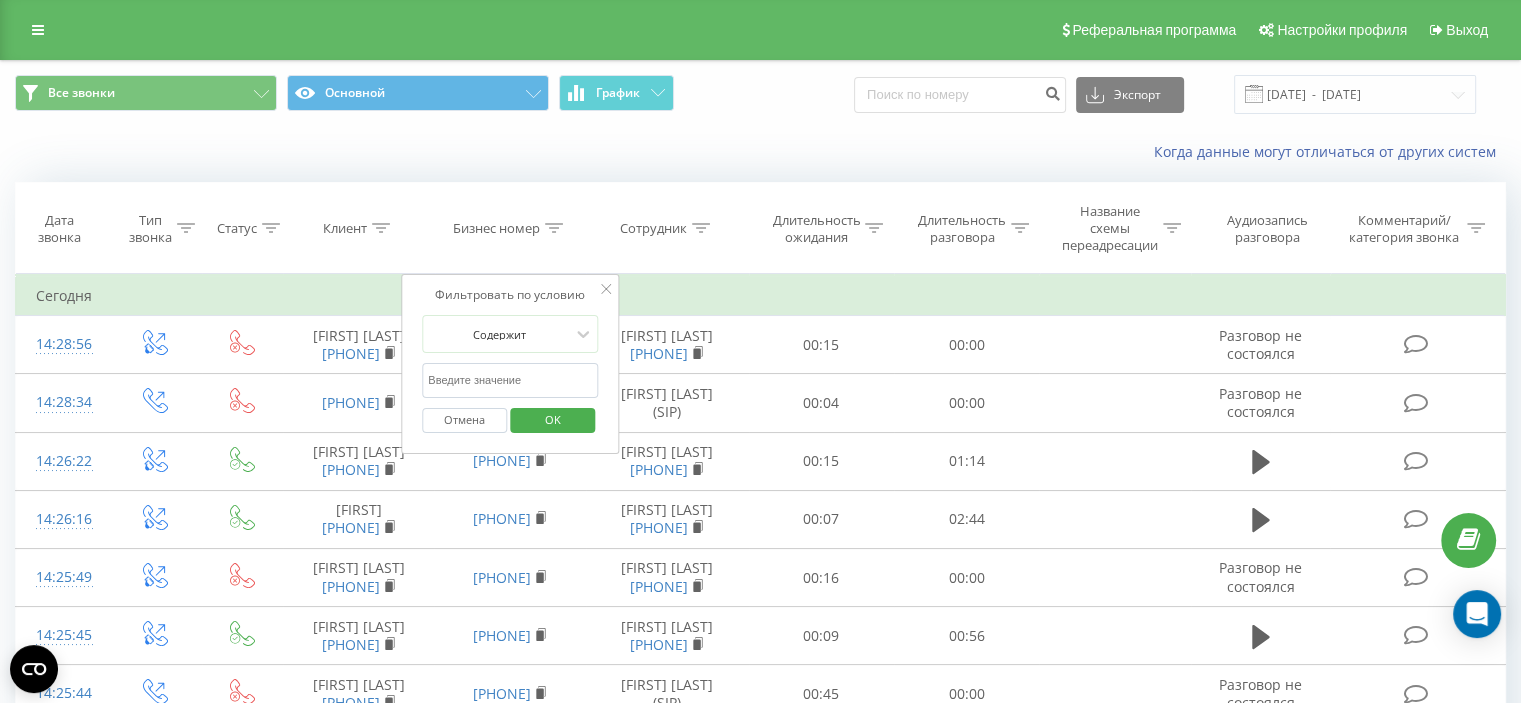 click at bounding box center (510, 380) 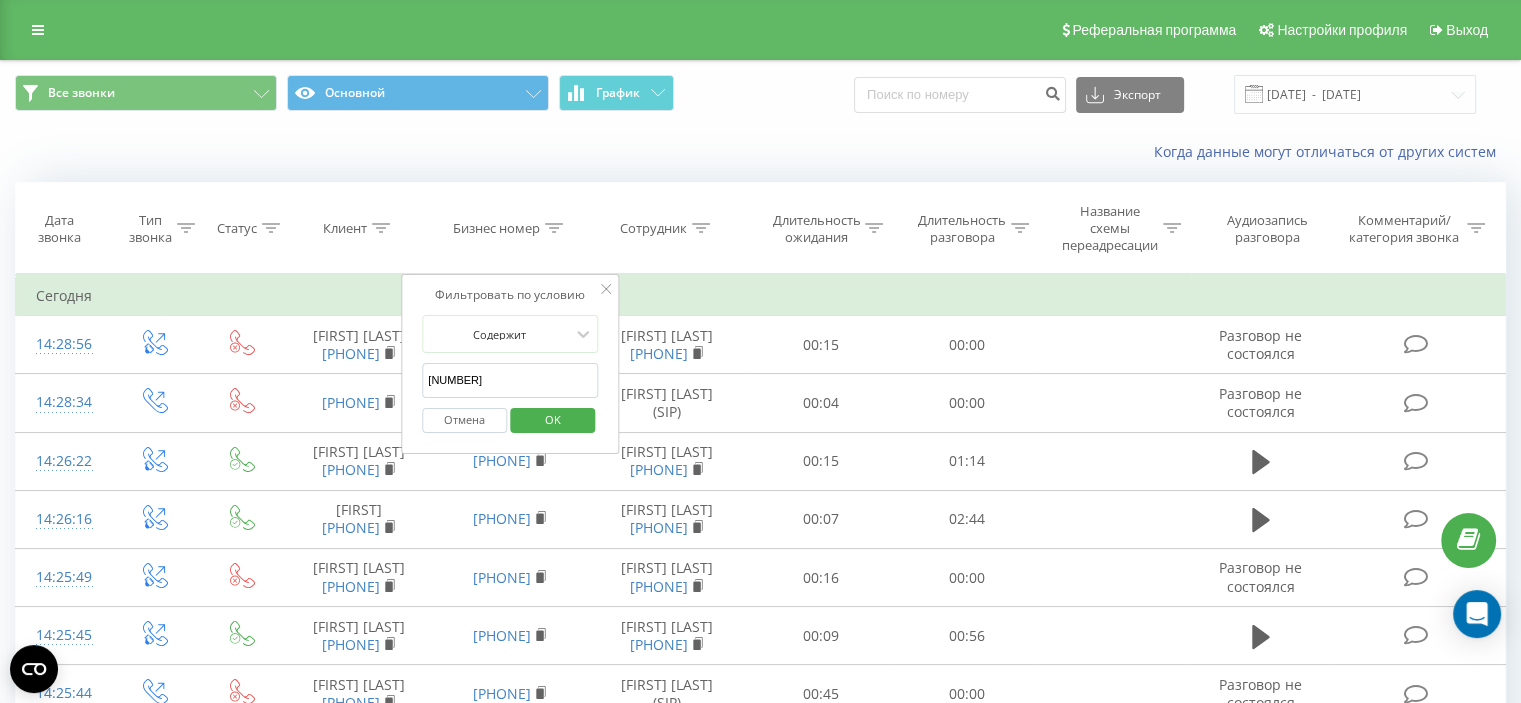 type on "[NUMBER]" 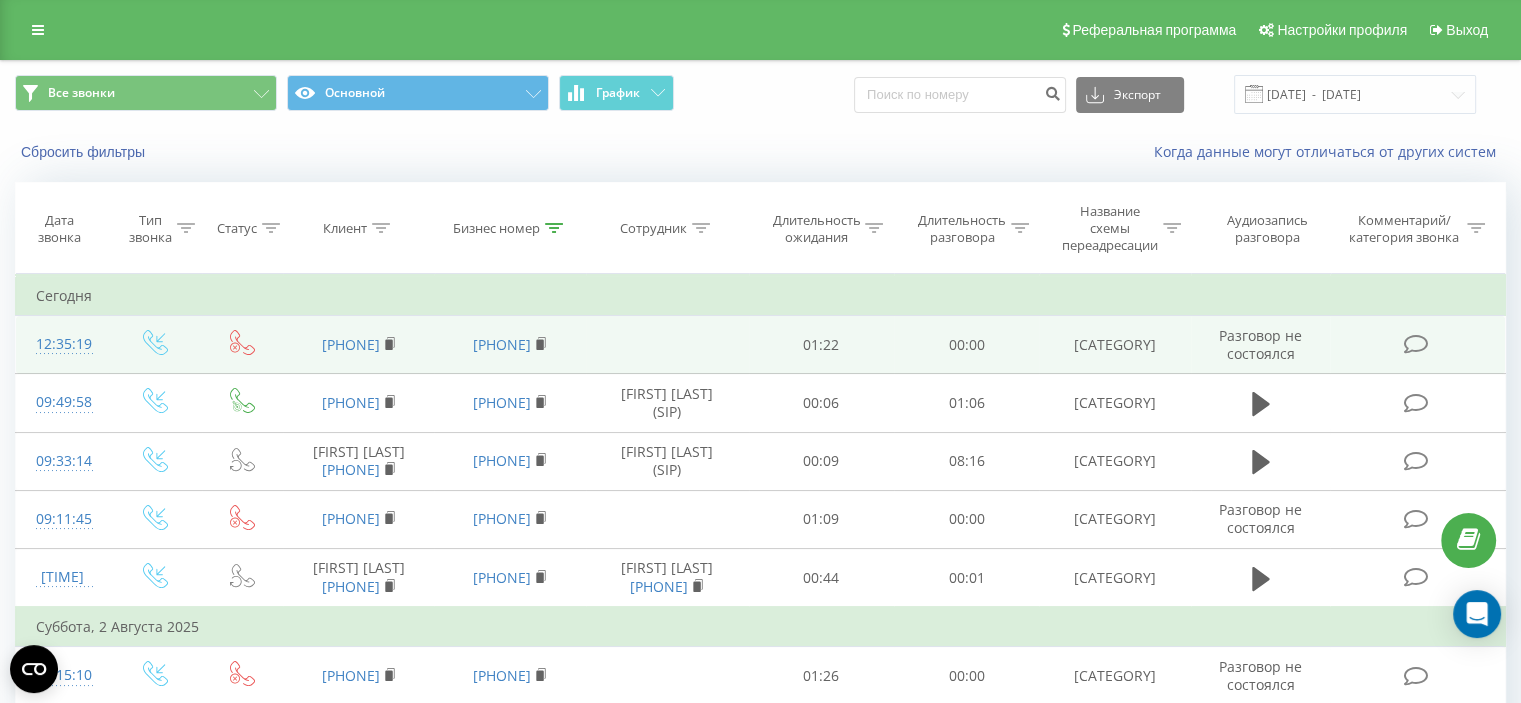 drag, startPoint x: 420, startPoint y: 335, endPoint x: 308, endPoint y: 331, distance: 112.0714 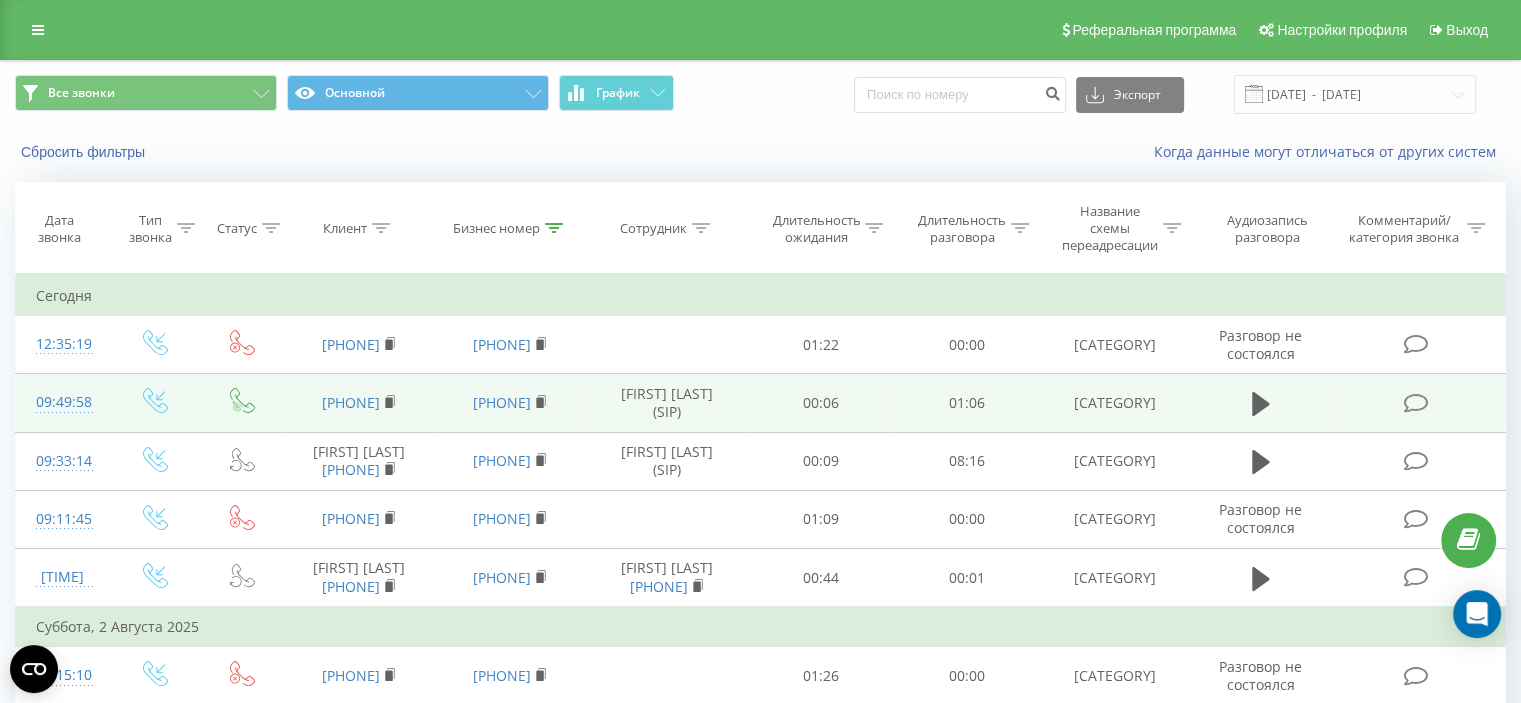 drag, startPoint x: 418, startPoint y: 391, endPoint x: 309, endPoint y: 392, distance: 109.004585 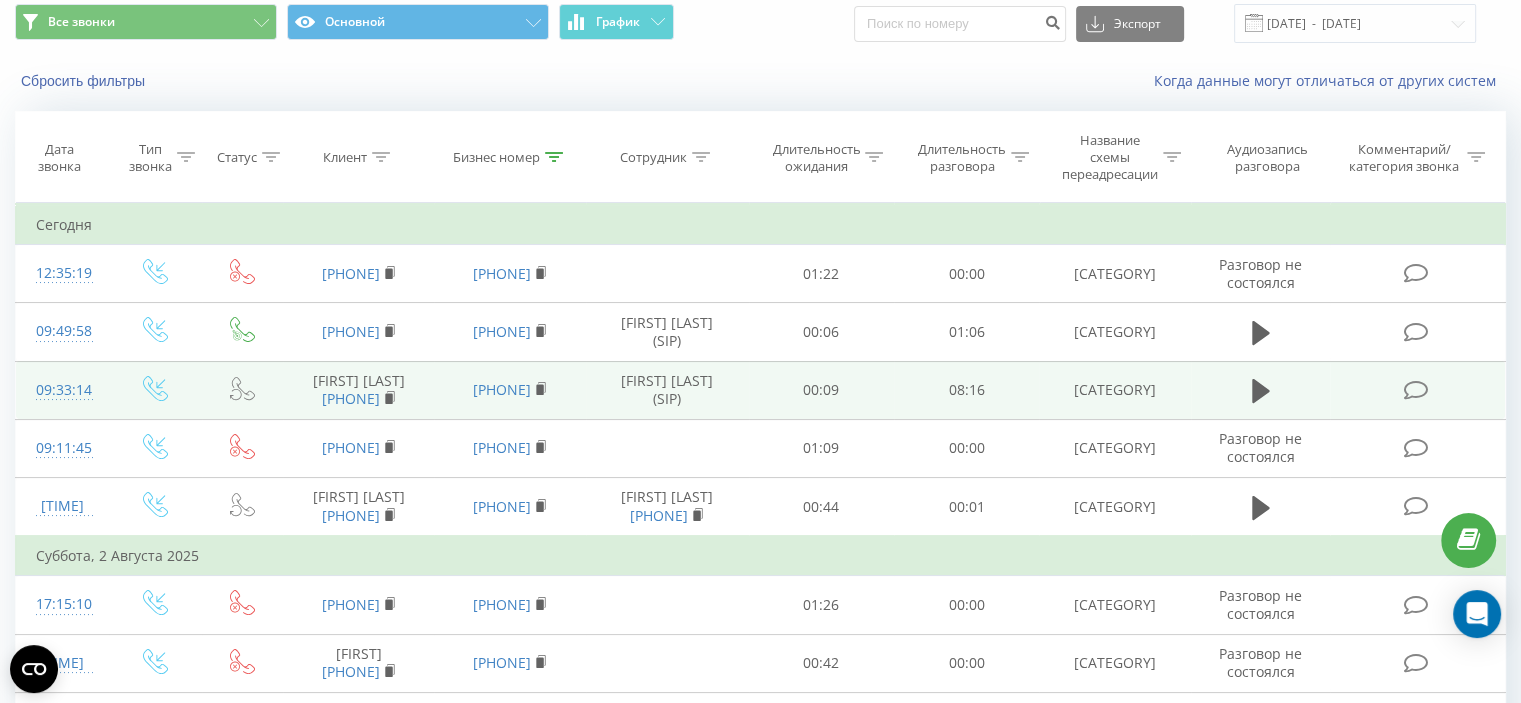 scroll, scrollTop: 100, scrollLeft: 0, axis: vertical 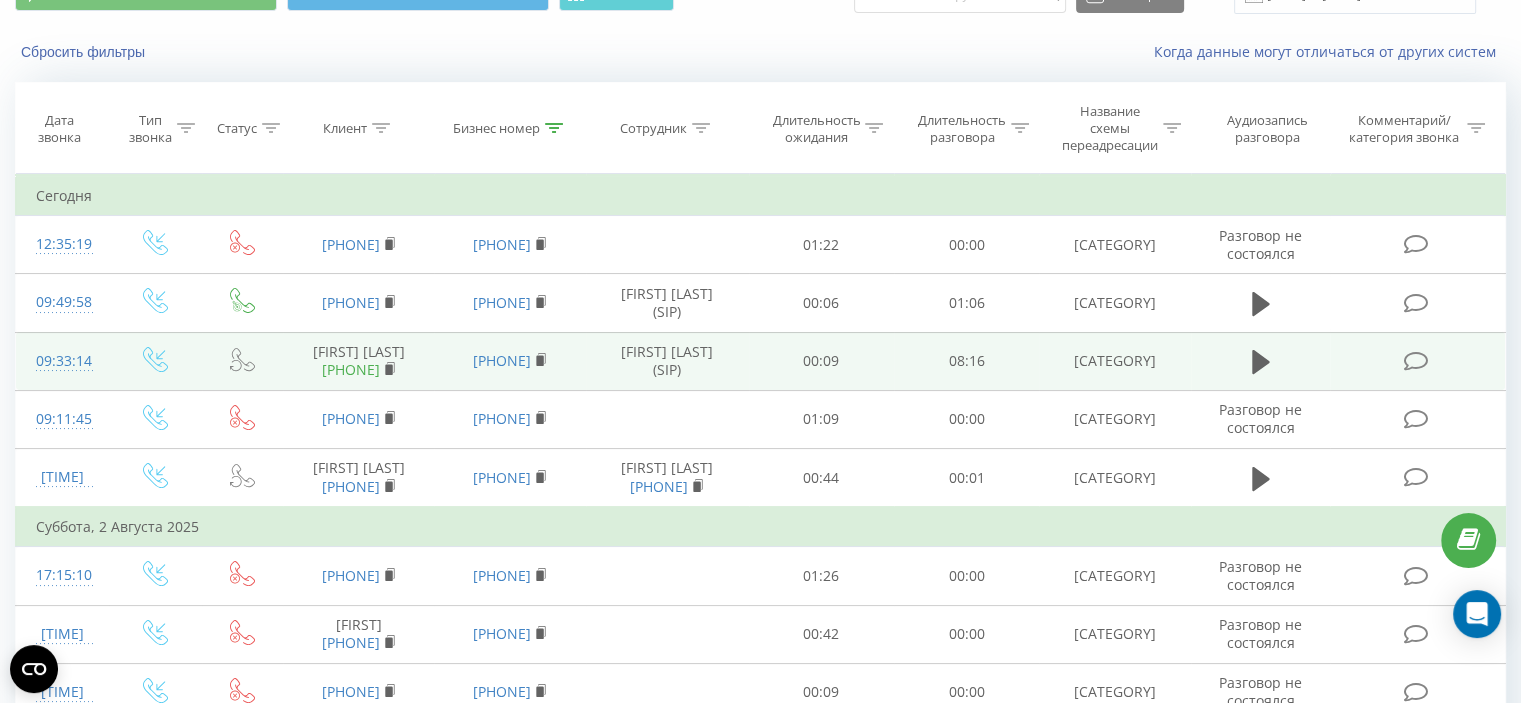 drag, startPoint x: 415, startPoint y: 383, endPoint x: 310, endPoint y: 389, distance: 105.17129 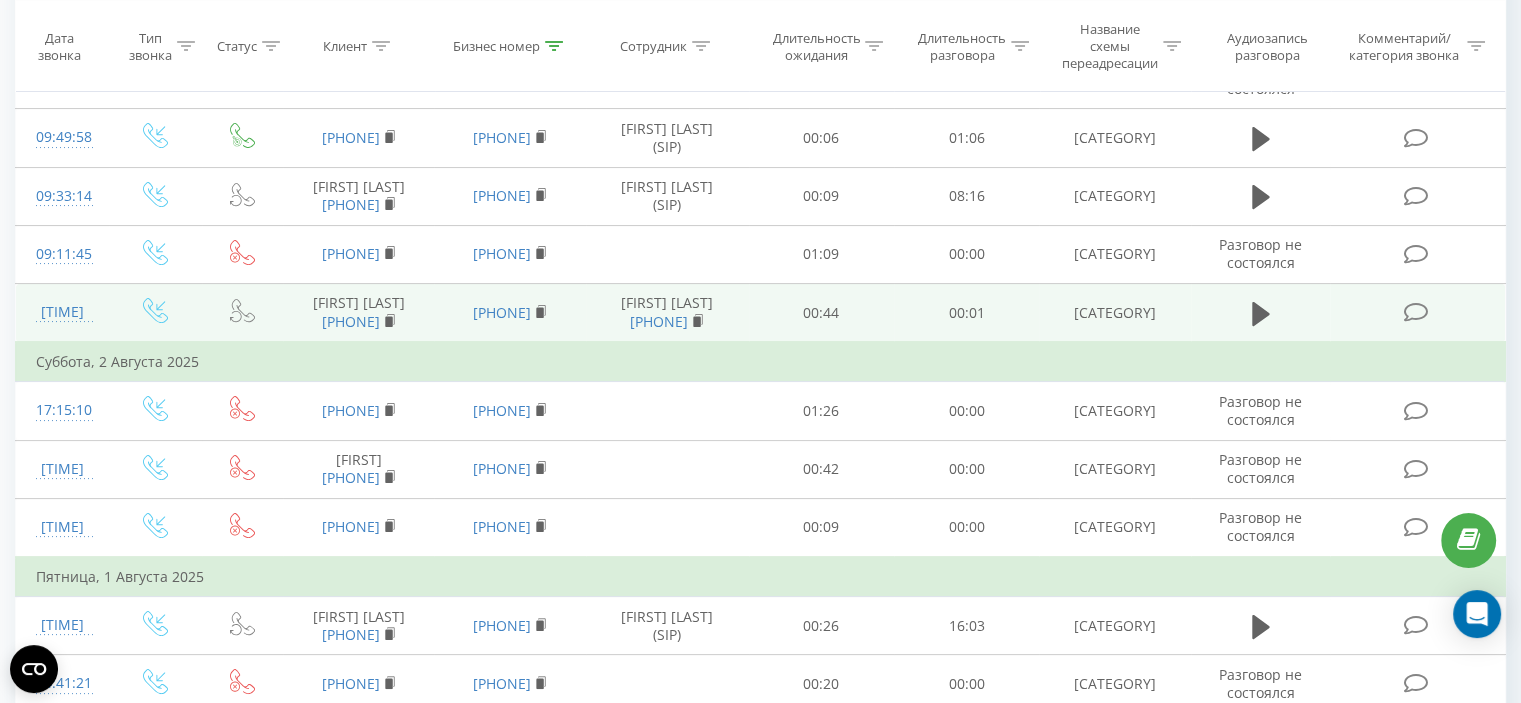scroll, scrollTop: 300, scrollLeft: 0, axis: vertical 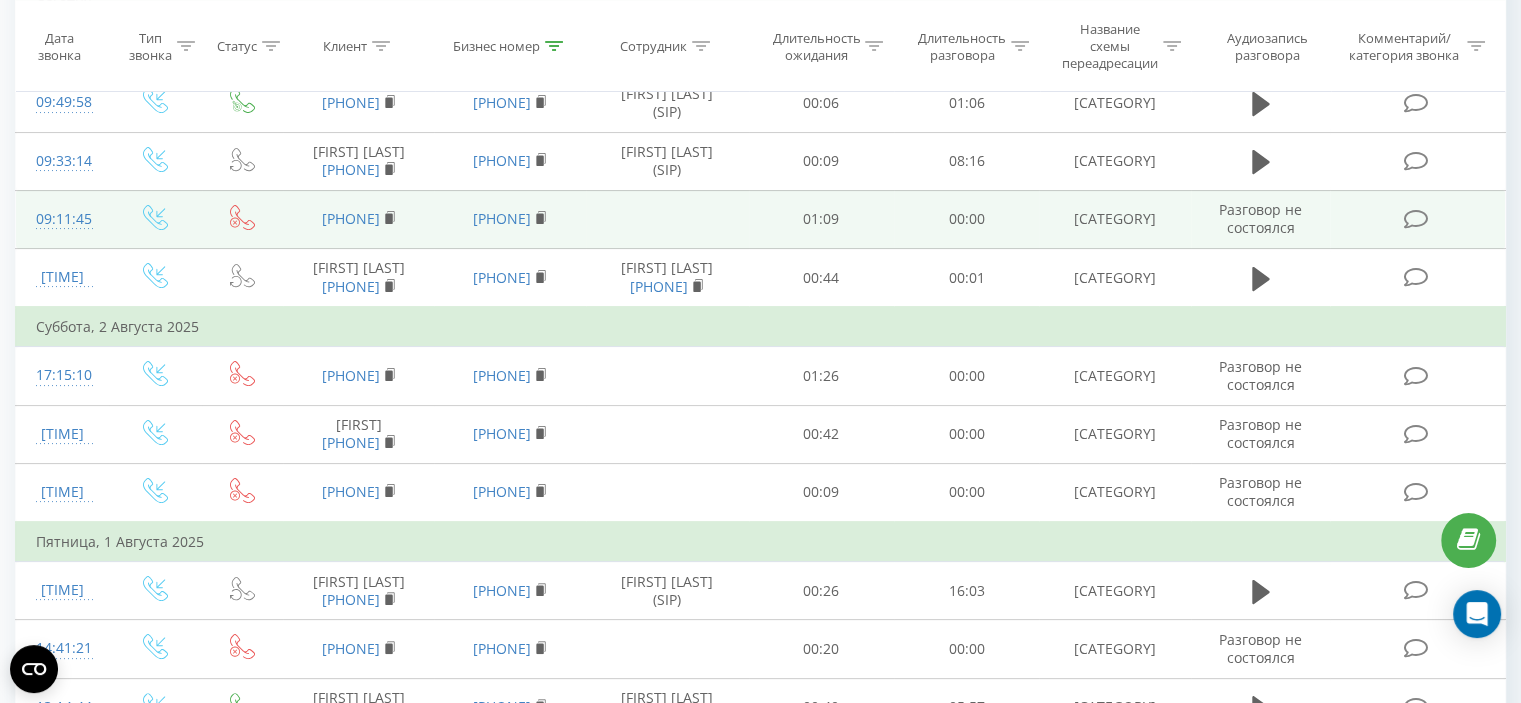 drag, startPoint x: 420, startPoint y: 242, endPoint x: 294, endPoint y: 242, distance: 126 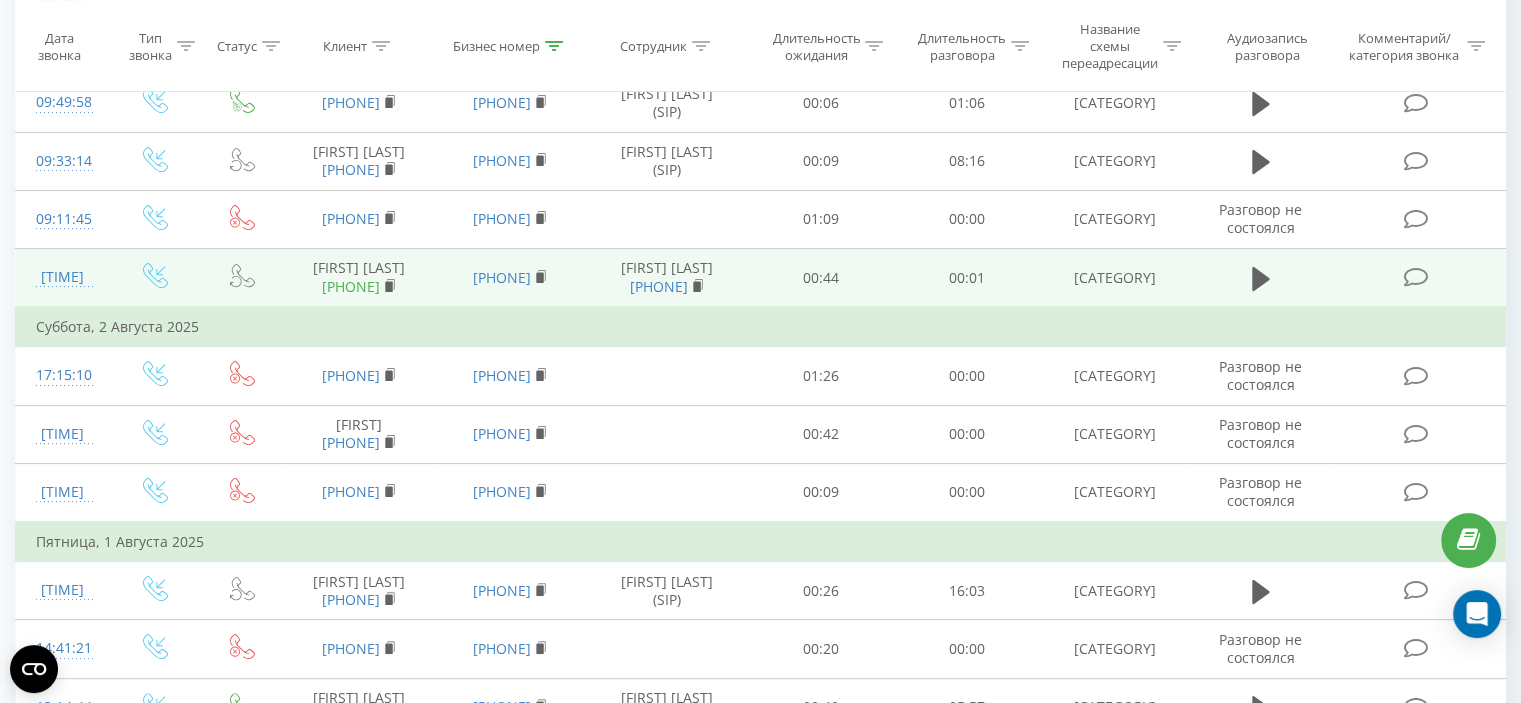 drag, startPoint x: 417, startPoint y: 325, endPoint x: 405, endPoint y: 339, distance: 18.439089 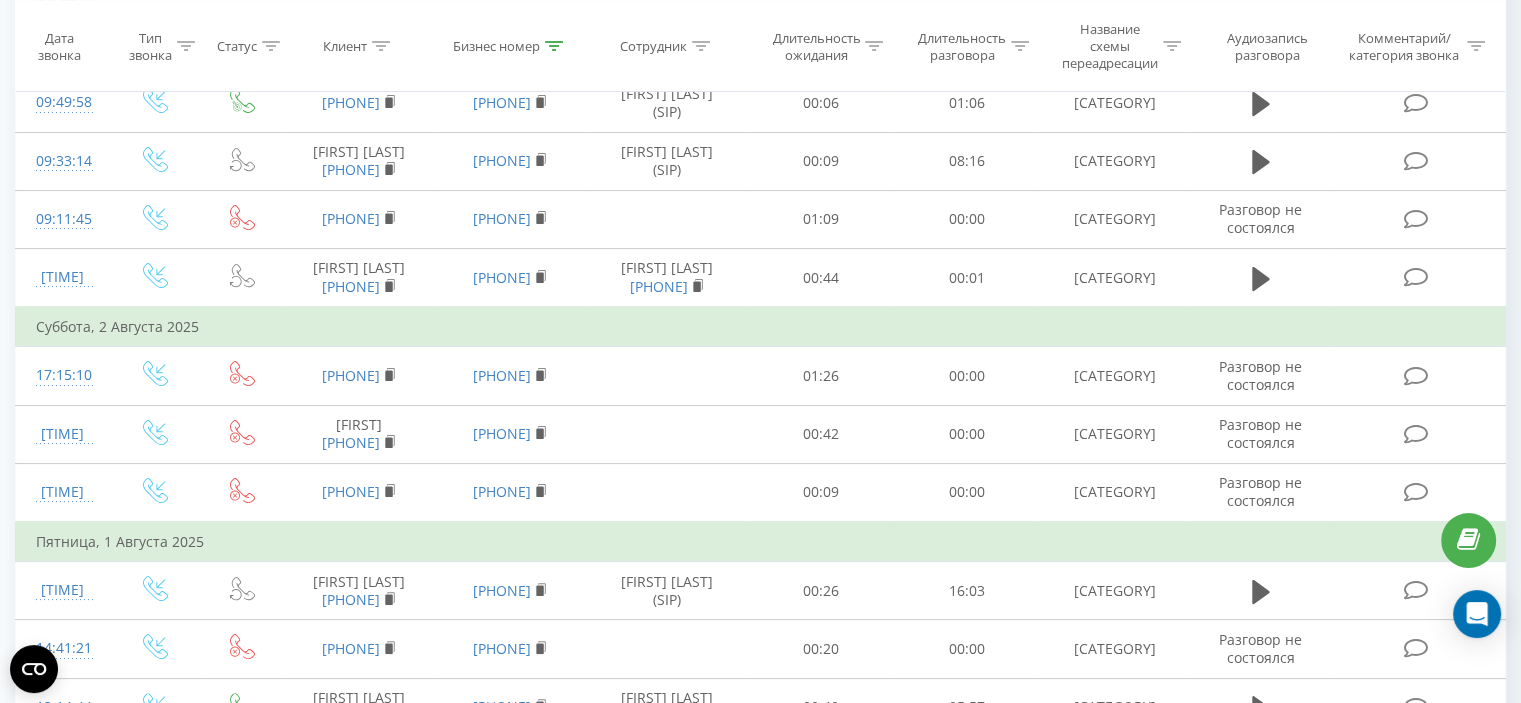 copy on "[FIRST] [LAST] [PHONE]" 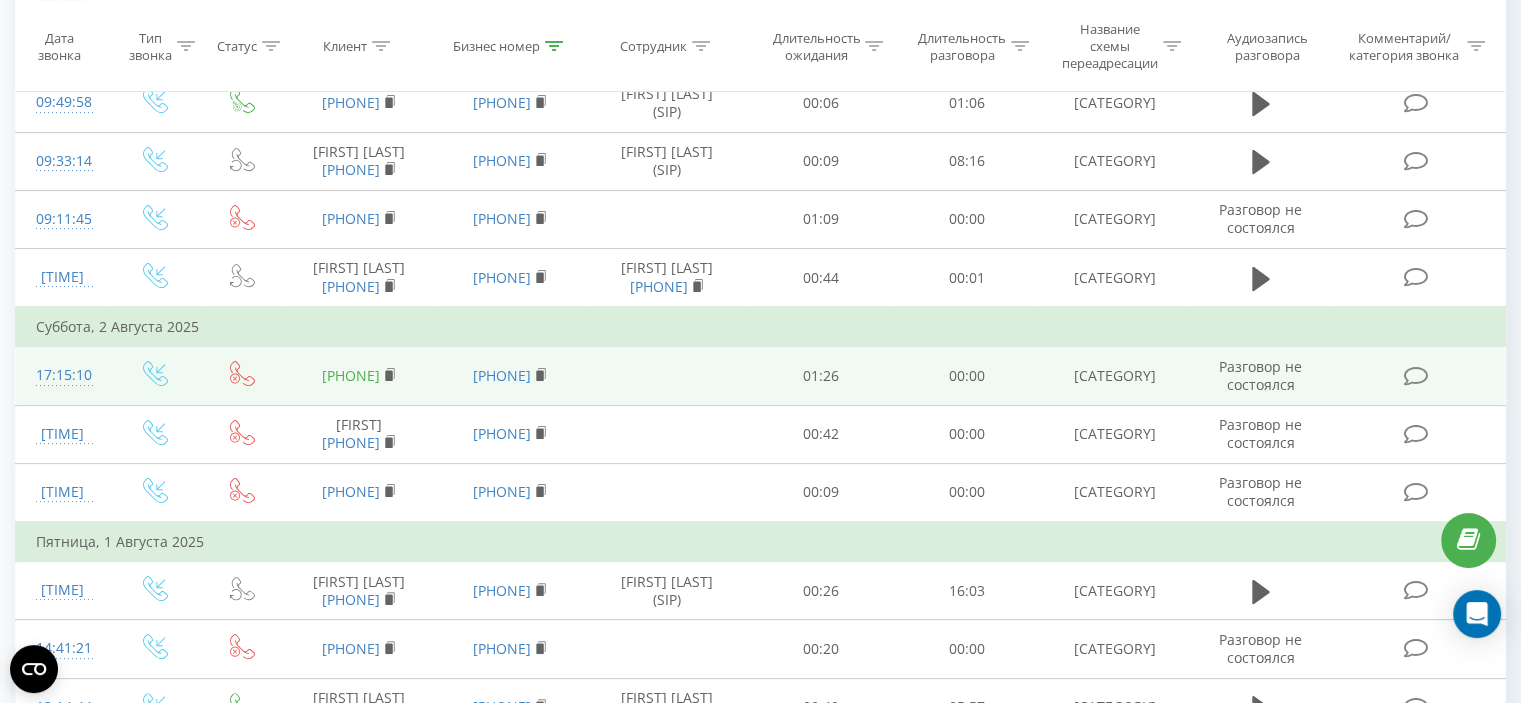 drag, startPoint x: 414, startPoint y: 425, endPoint x: 312, endPoint y: 430, distance: 102.122475 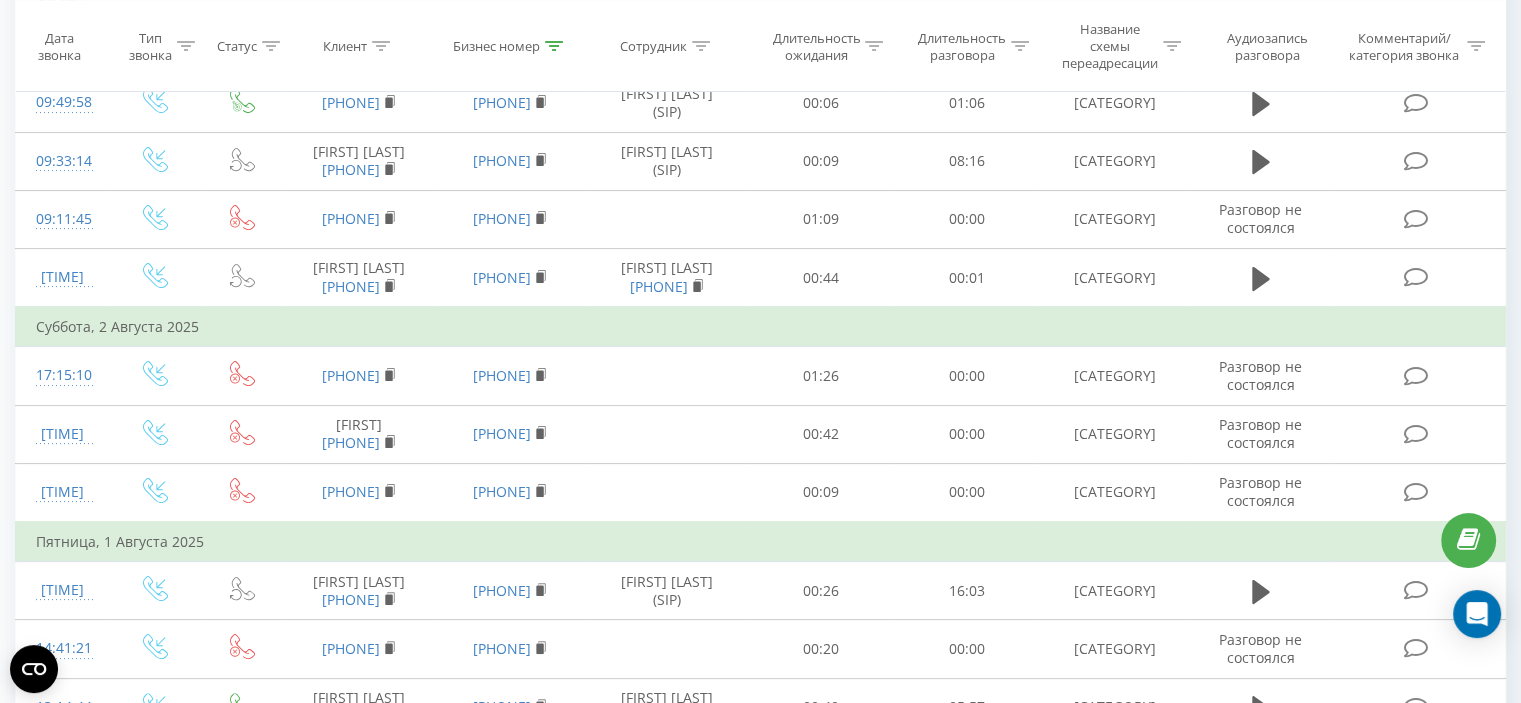 copy on "[PHONE]" 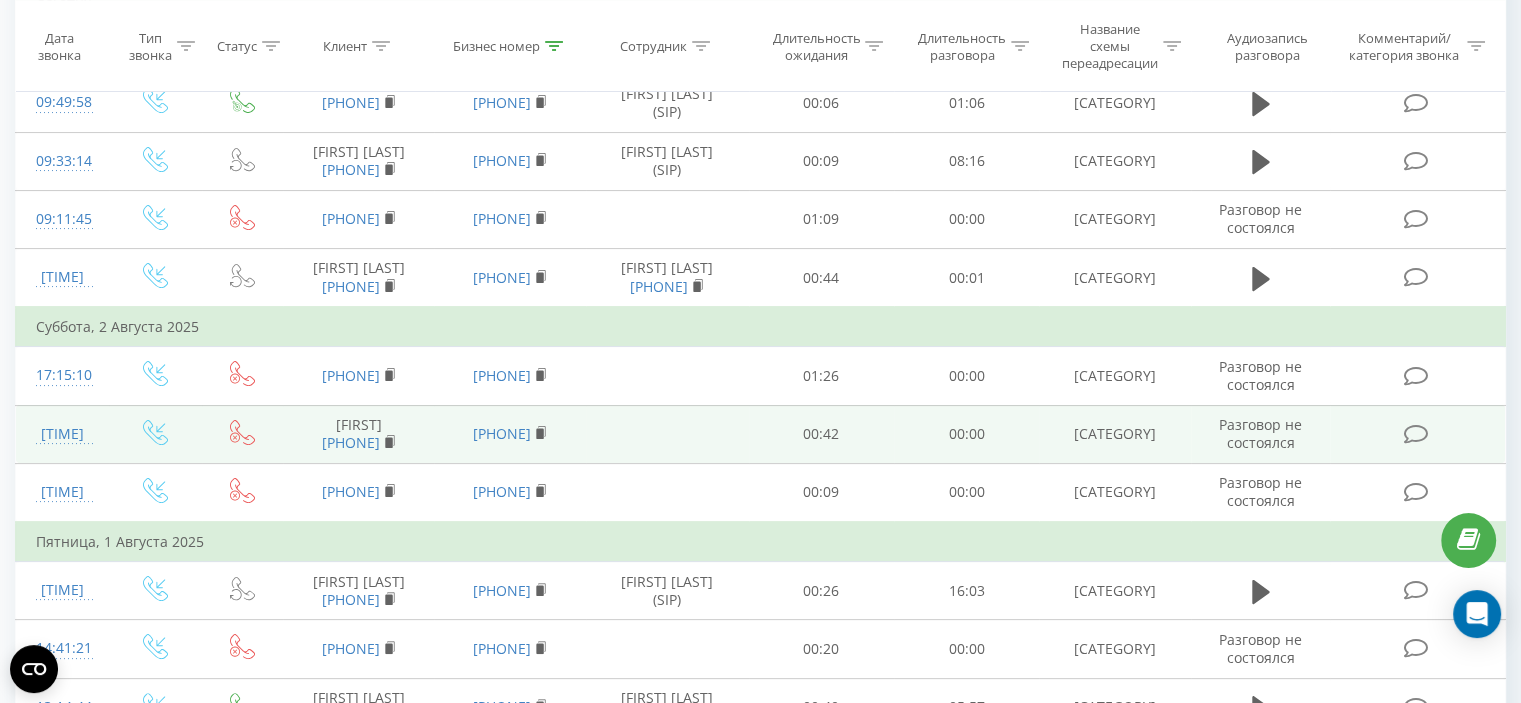 drag, startPoint x: 414, startPoint y: 511, endPoint x: 306, endPoint y: 508, distance: 108.04166 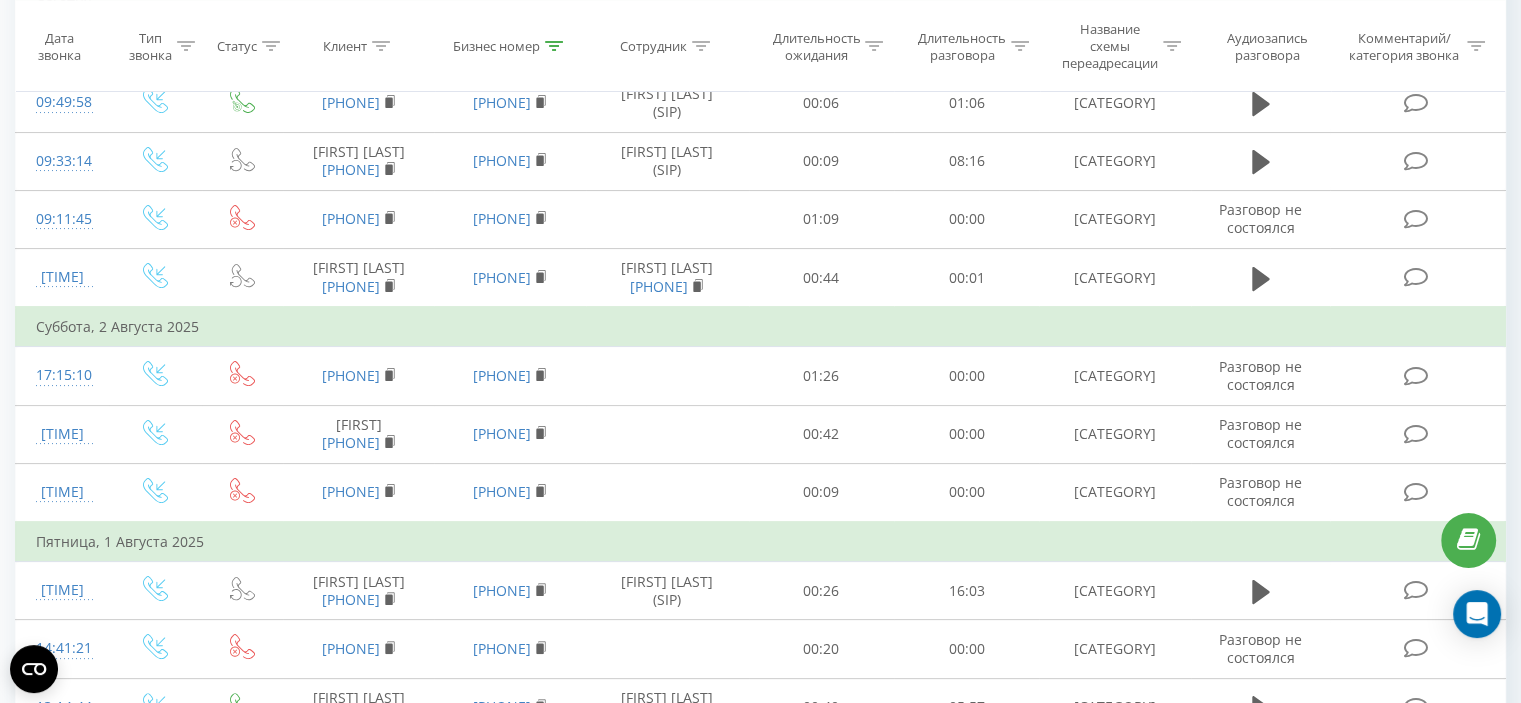 copy on "[PHONE]" 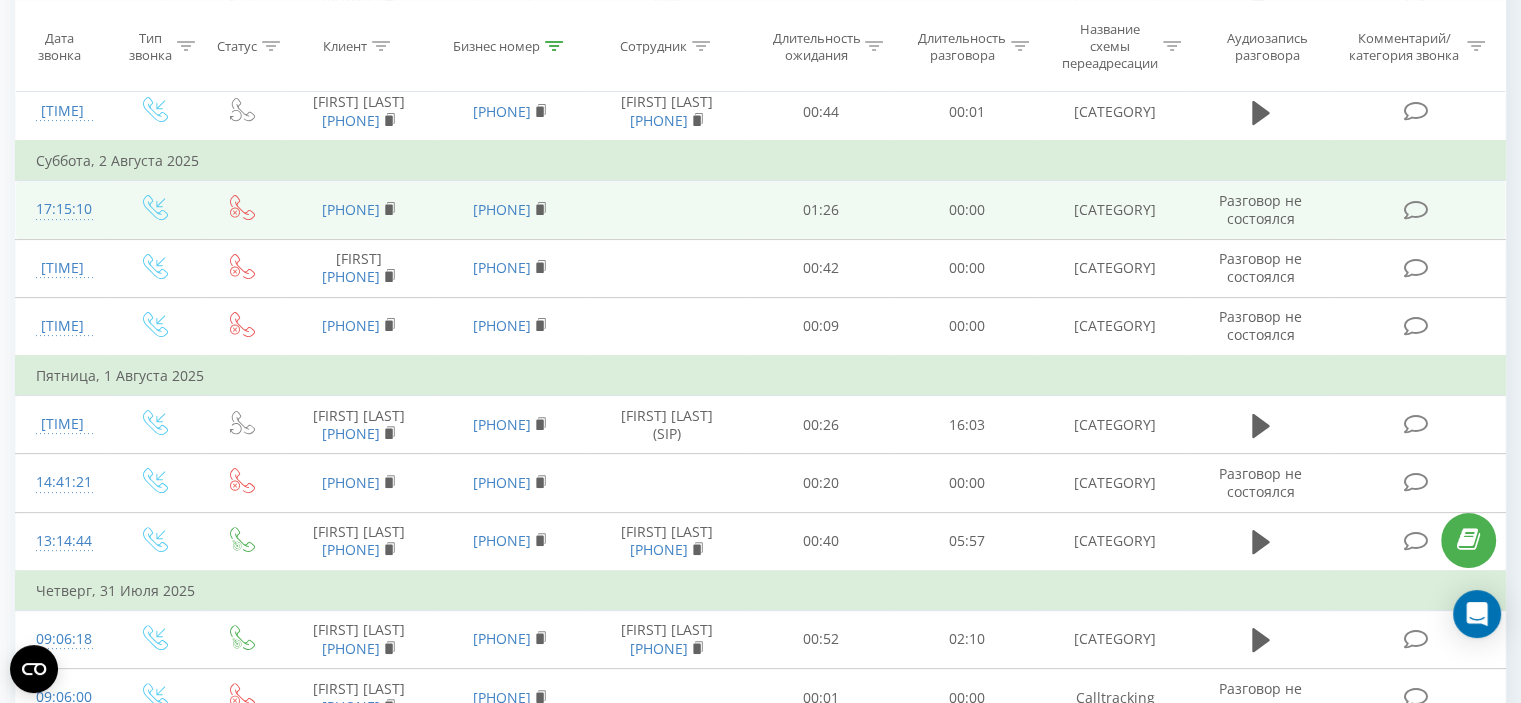 scroll, scrollTop: 500, scrollLeft: 0, axis: vertical 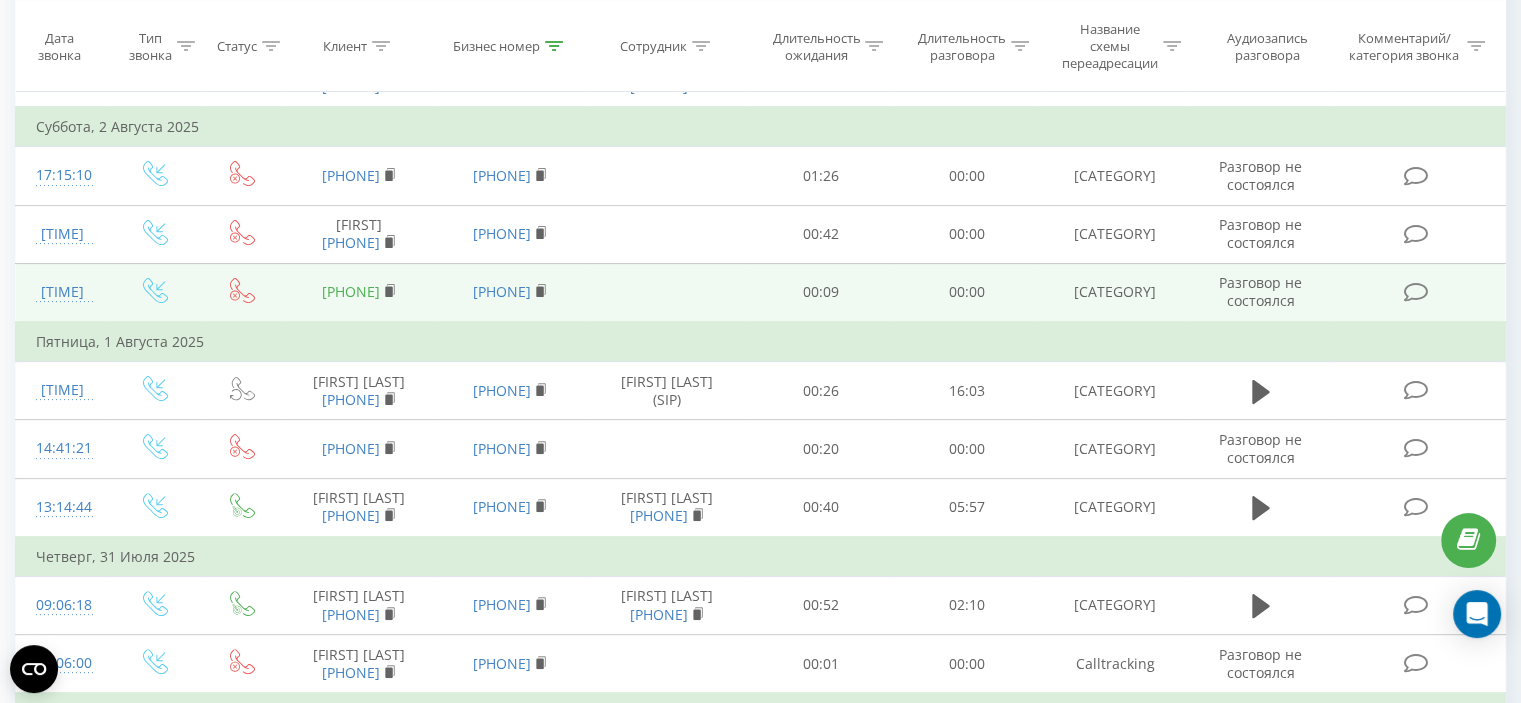 drag, startPoint x: 411, startPoint y: 361, endPoint x: 311, endPoint y: 364, distance: 100.04499 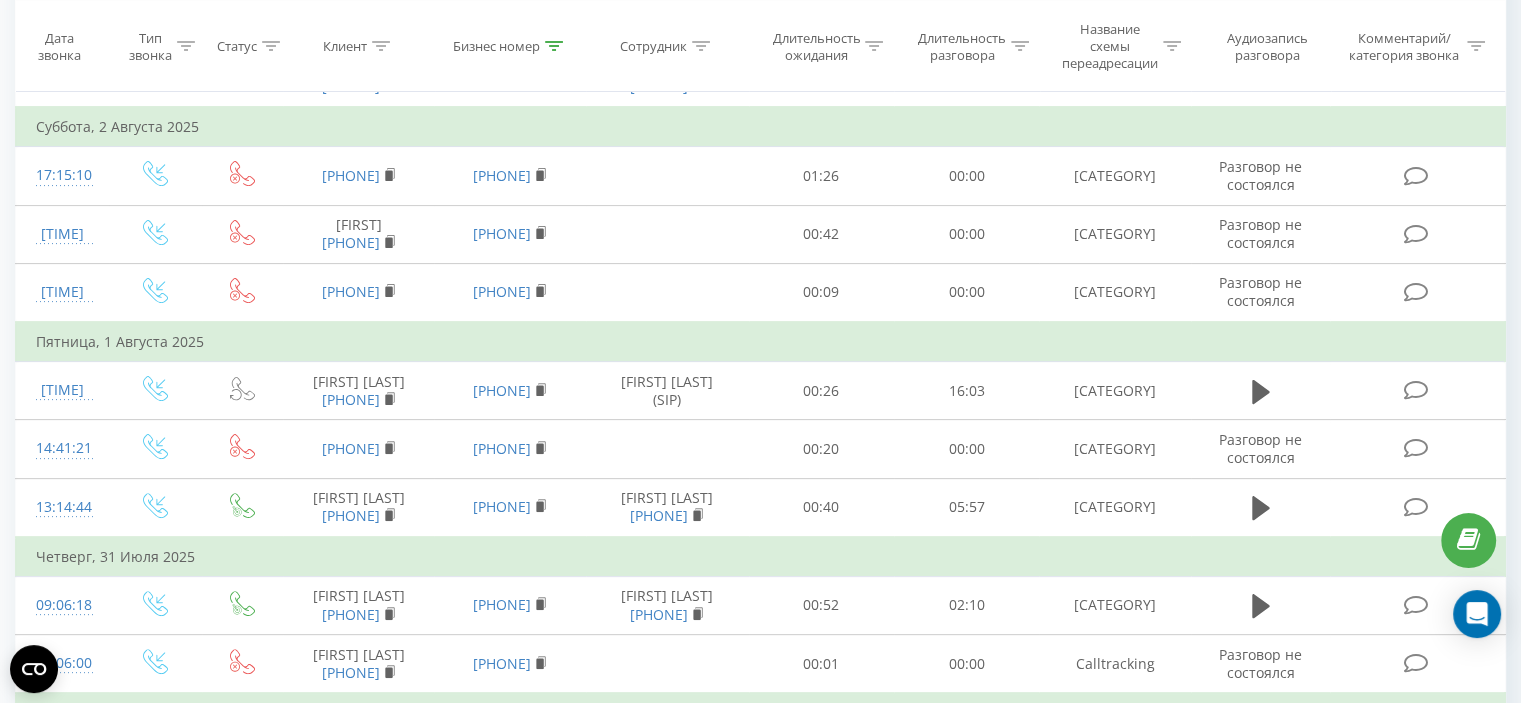 copy on "[PHONE]" 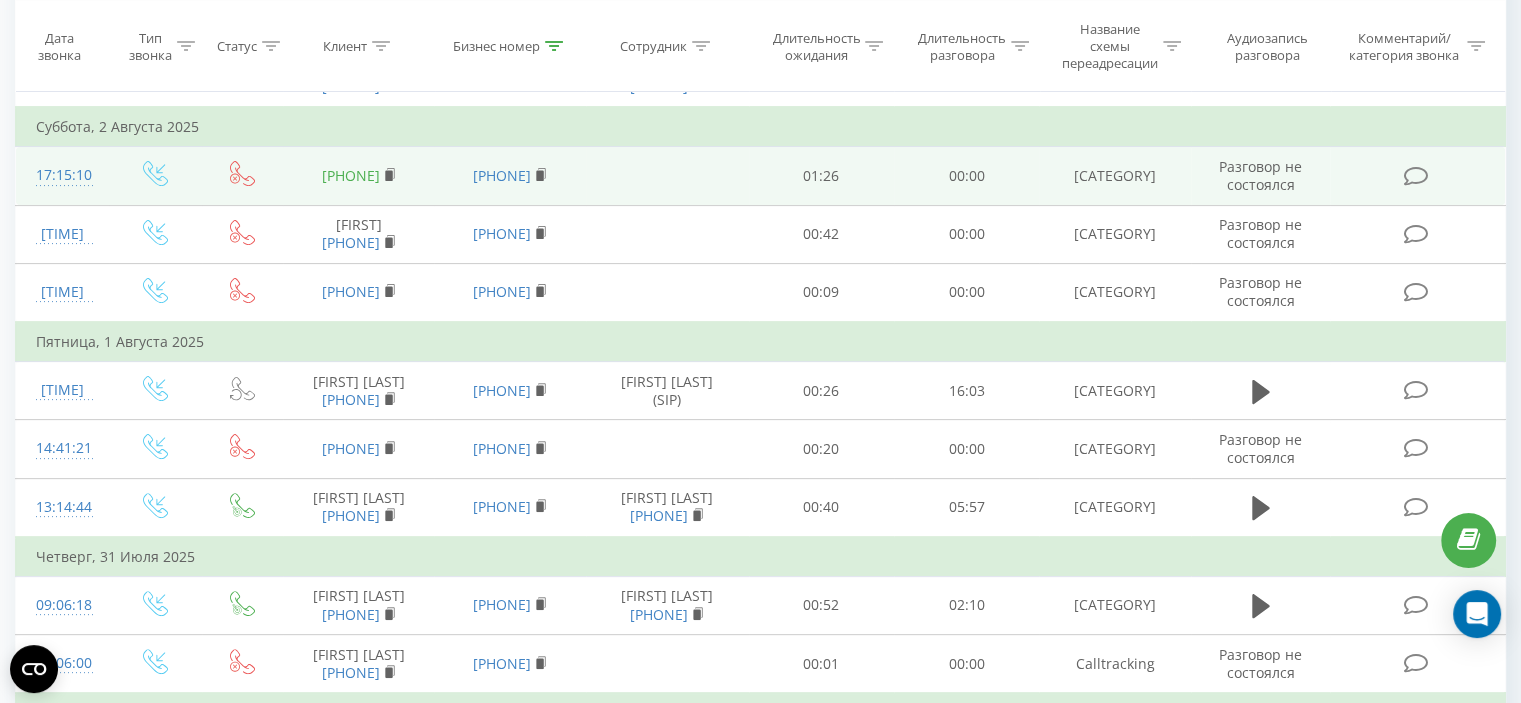 drag, startPoint x: 414, startPoint y: 227, endPoint x: 312, endPoint y: 231, distance: 102.0784 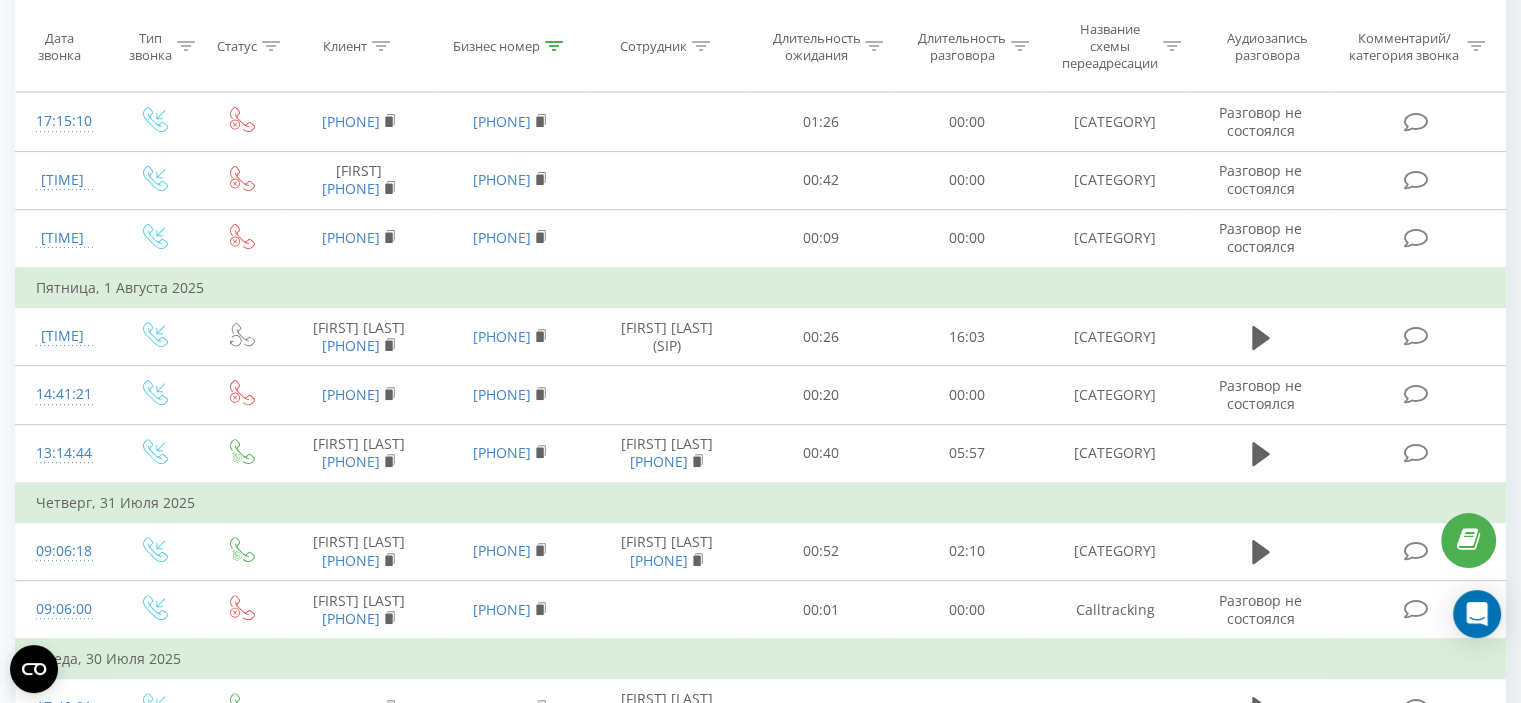 scroll, scrollTop: 600, scrollLeft: 0, axis: vertical 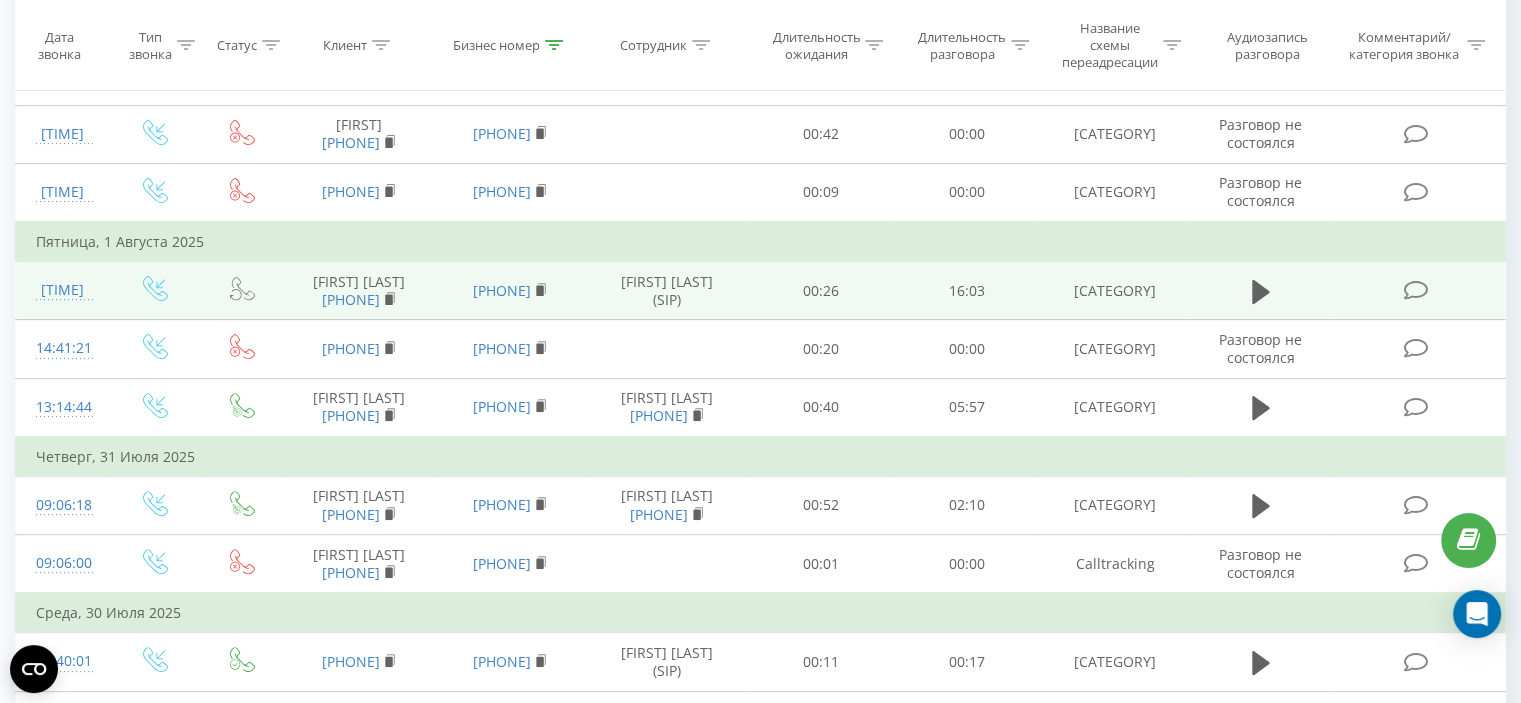 drag, startPoint x: 425, startPoint y: 381, endPoint x: 299, endPoint y: 383, distance: 126.01587 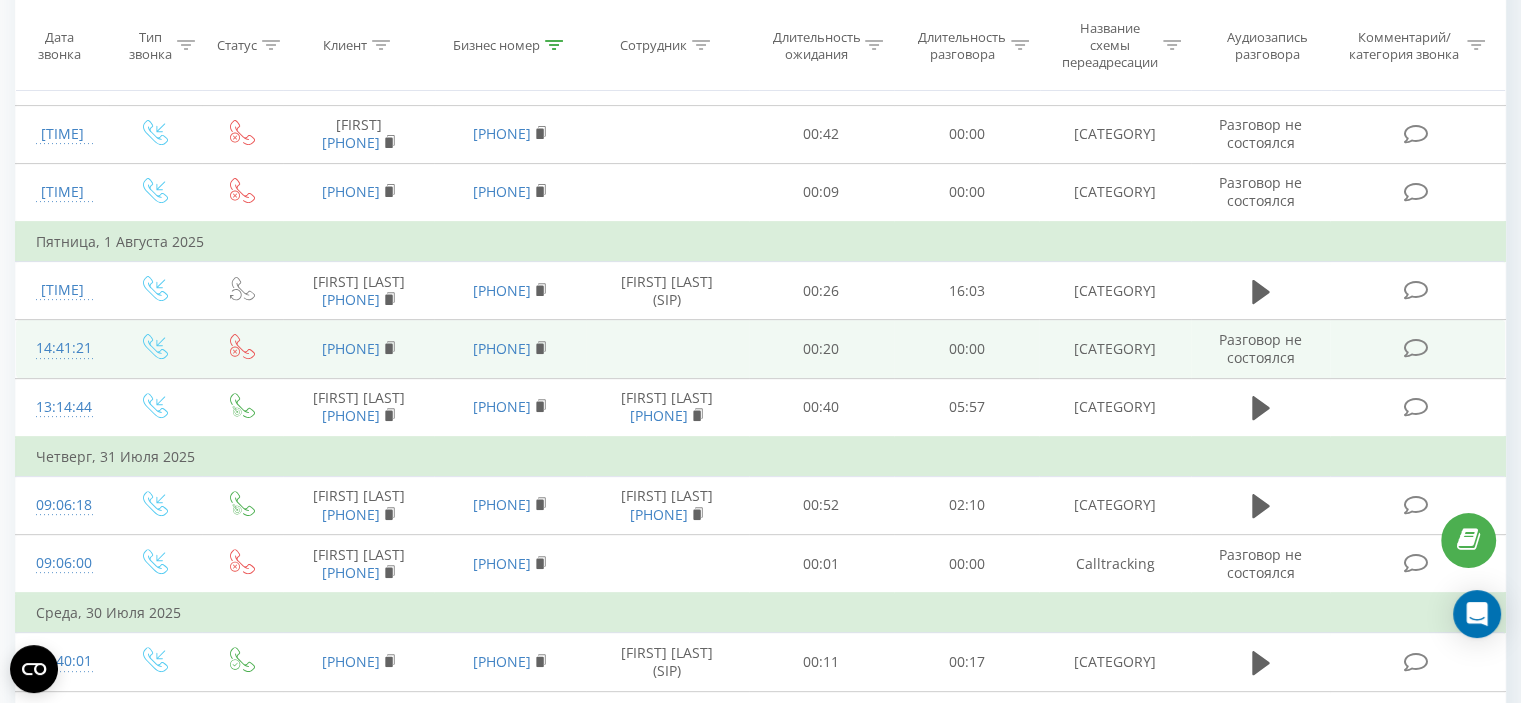 drag, startPoint x: 420, startPoint y: 435, endPoint x: 306, endPoint y: 440, distance: 114.1096 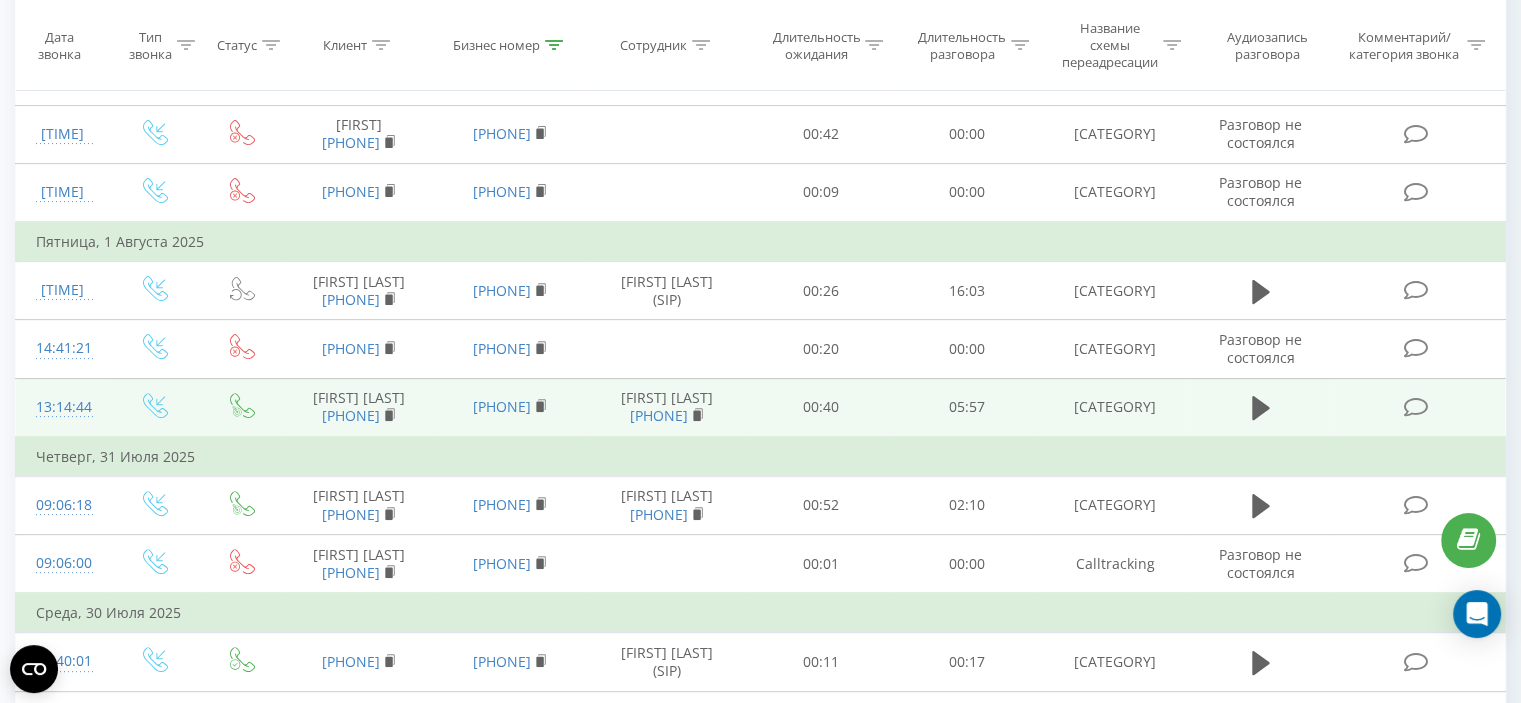 drag, startPoint x: 417, startPoint y: 506, endPoint x: 304, endPoint y: 503, distance: 113.03982 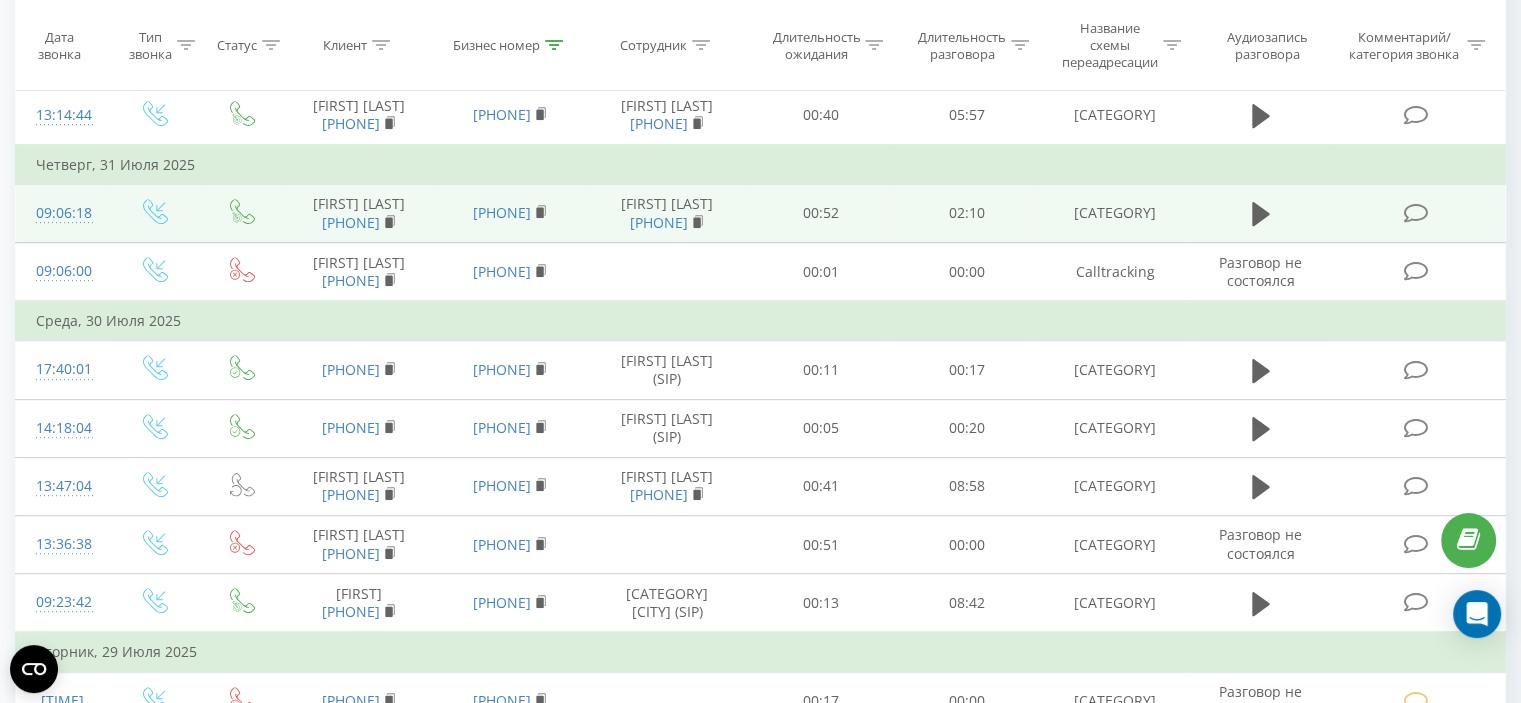 scroll, scrollTop: 900, scrollLeft: 0, axis: vertical 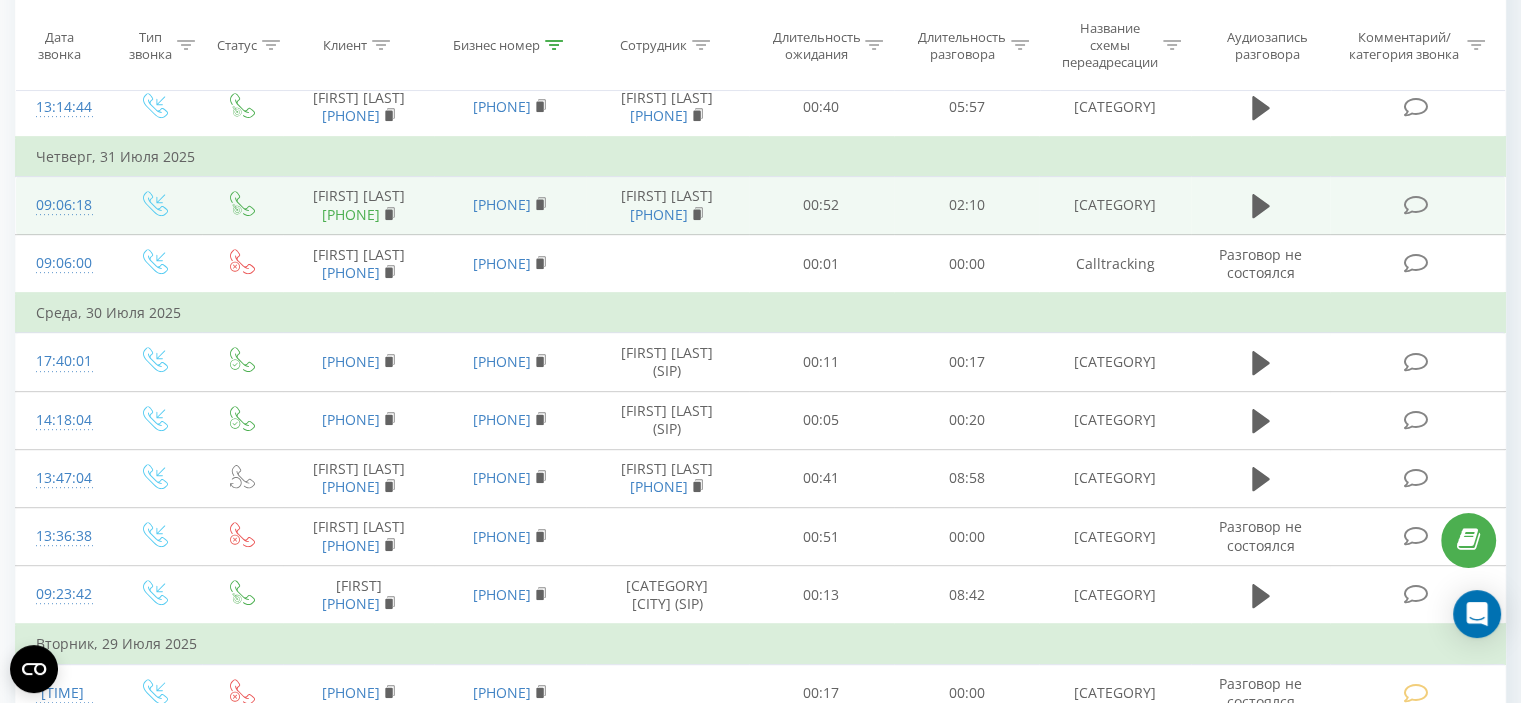 drag, startPoint x: 424, startPoint y: 340, endPoint x: 311, endPoint y: 346, distance: 113.15918 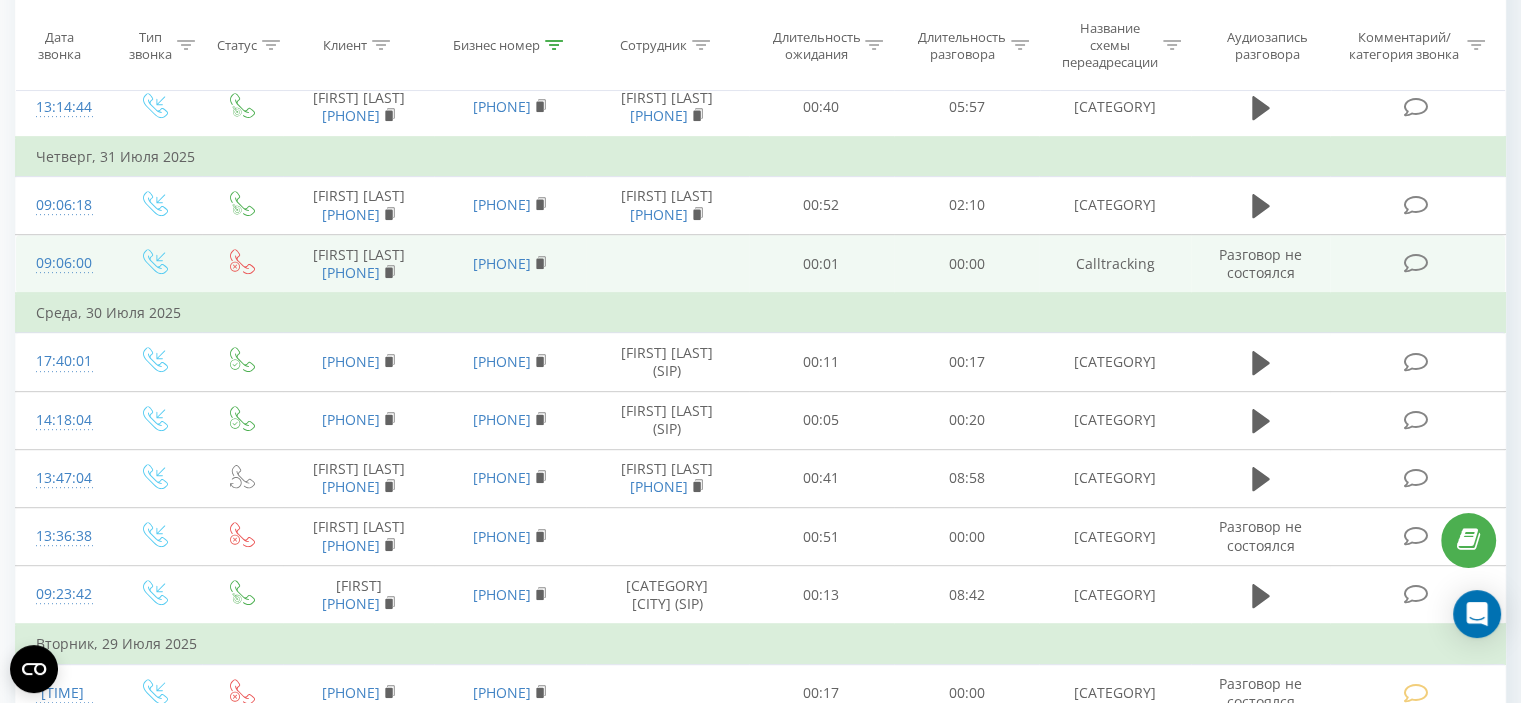 drag, startPoint x: 412, startPoint y: 427, endPoint x: 308, endPoint y: 435, distance: 104.307236 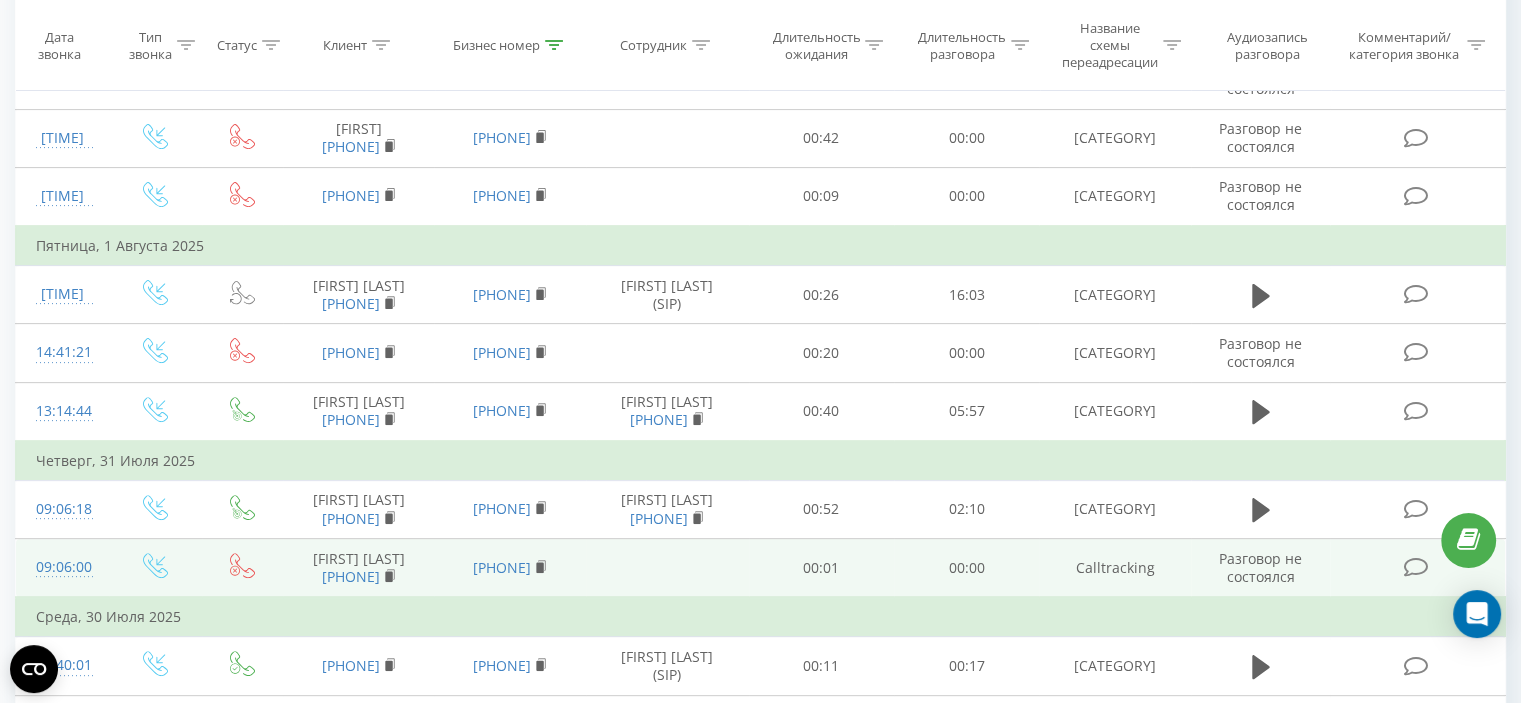 scroll, scrollTop: 500, scrollLeft: 0, axis: vertical 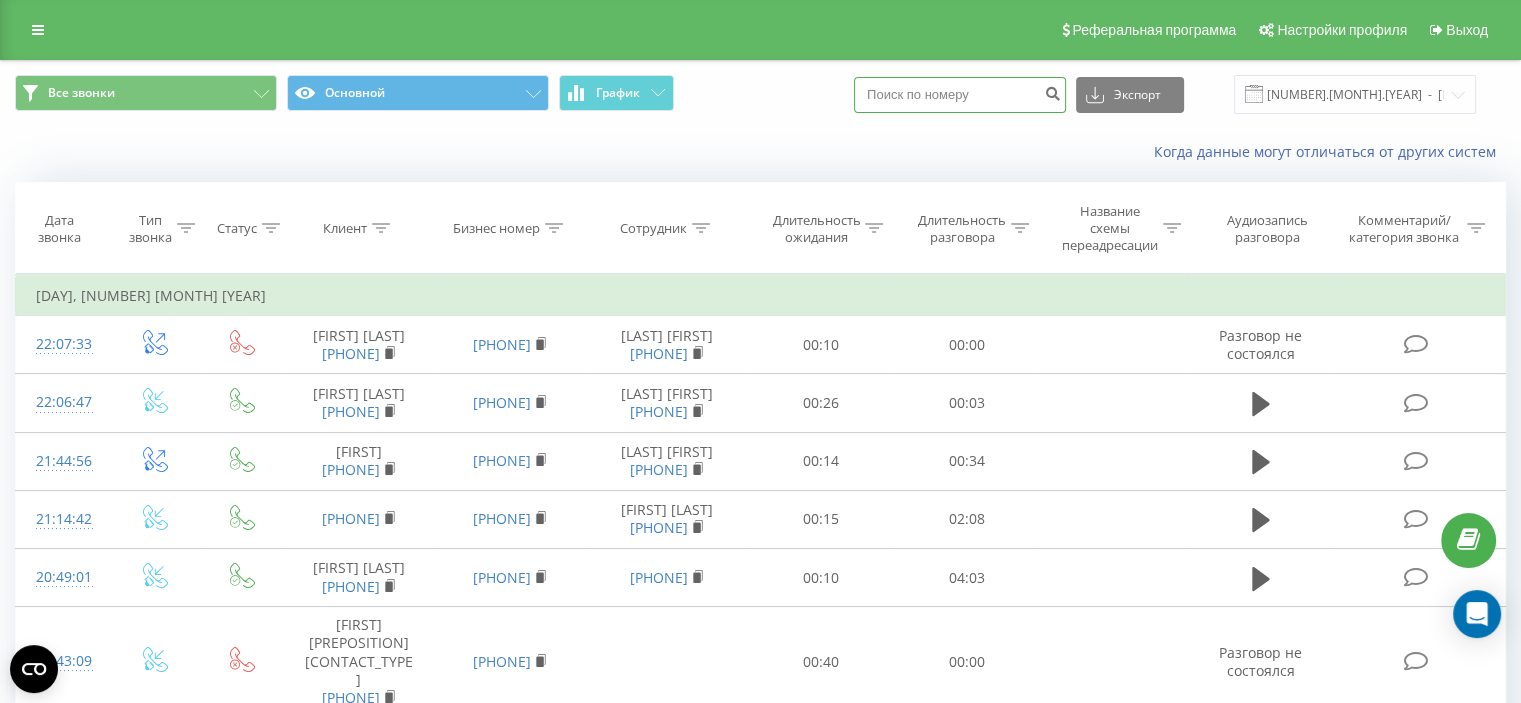click at bounding box center (960, 95) 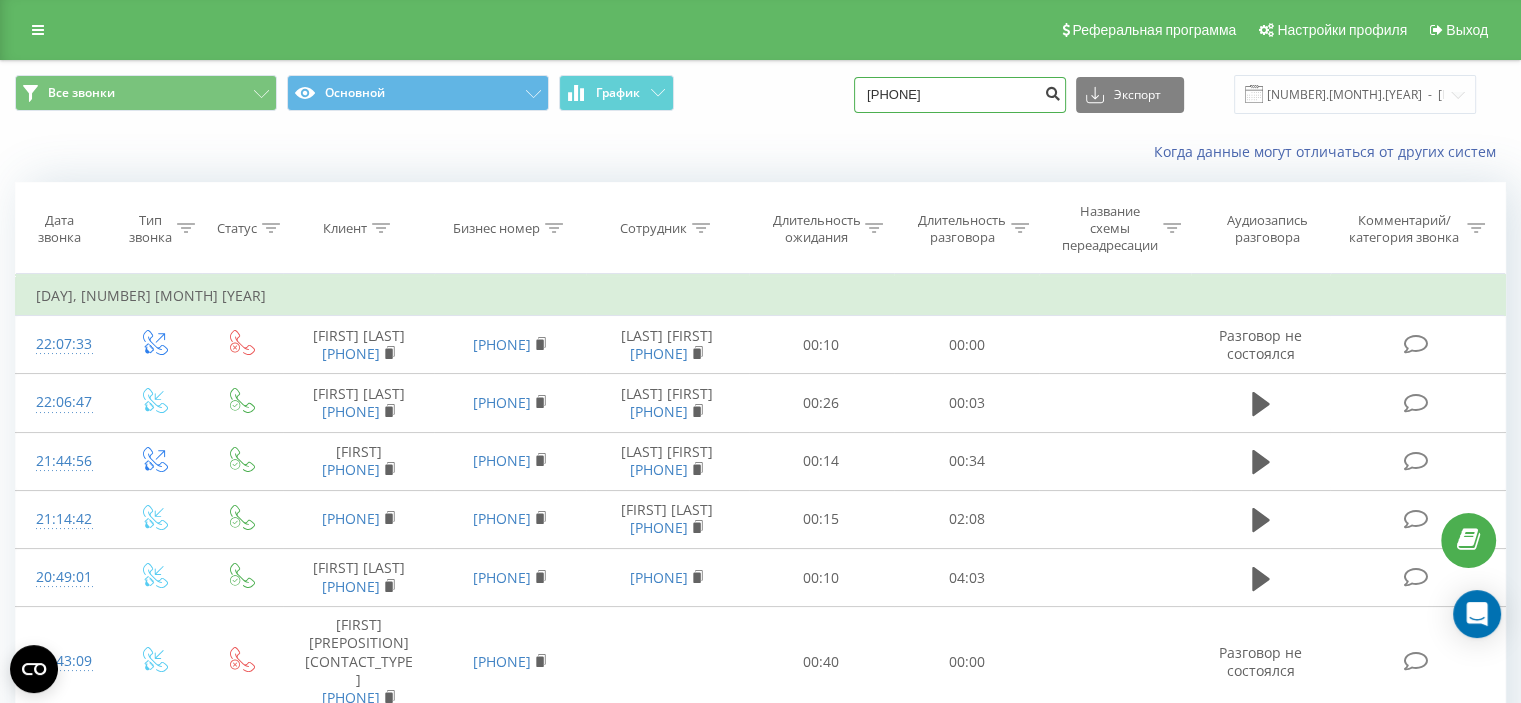 type on "[PHONE]" 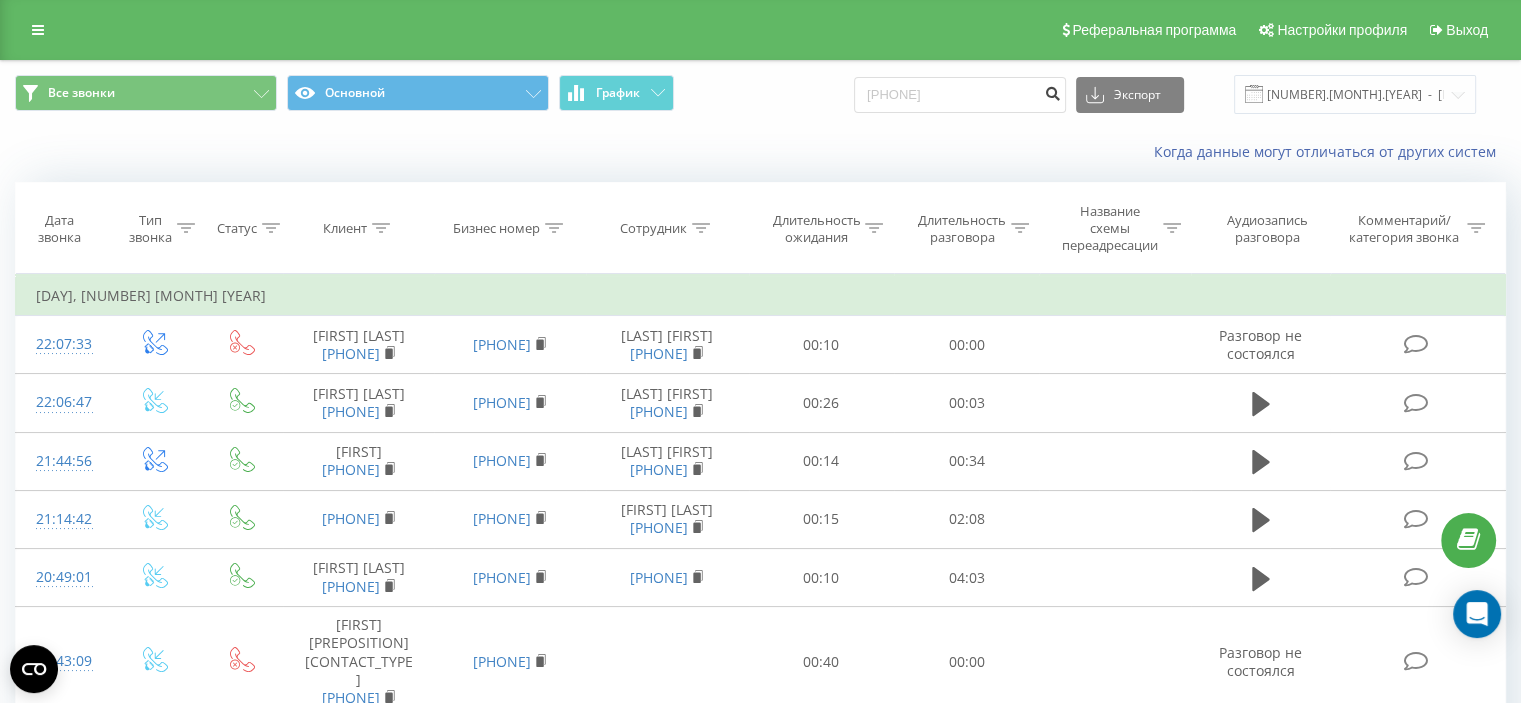 click at bounding box center [1052, 91] 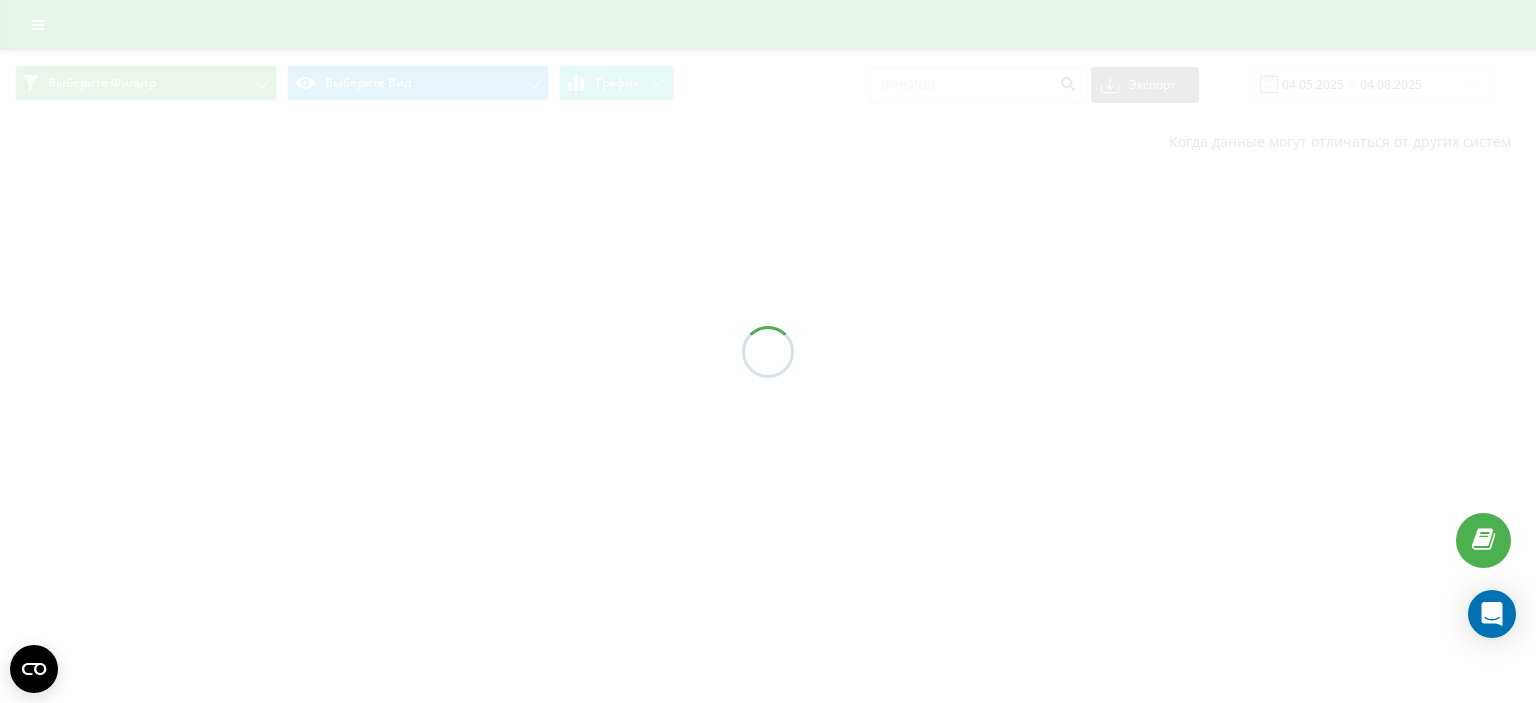 scroll, scrollTop: 0, scrollLeft: 0, axis: both 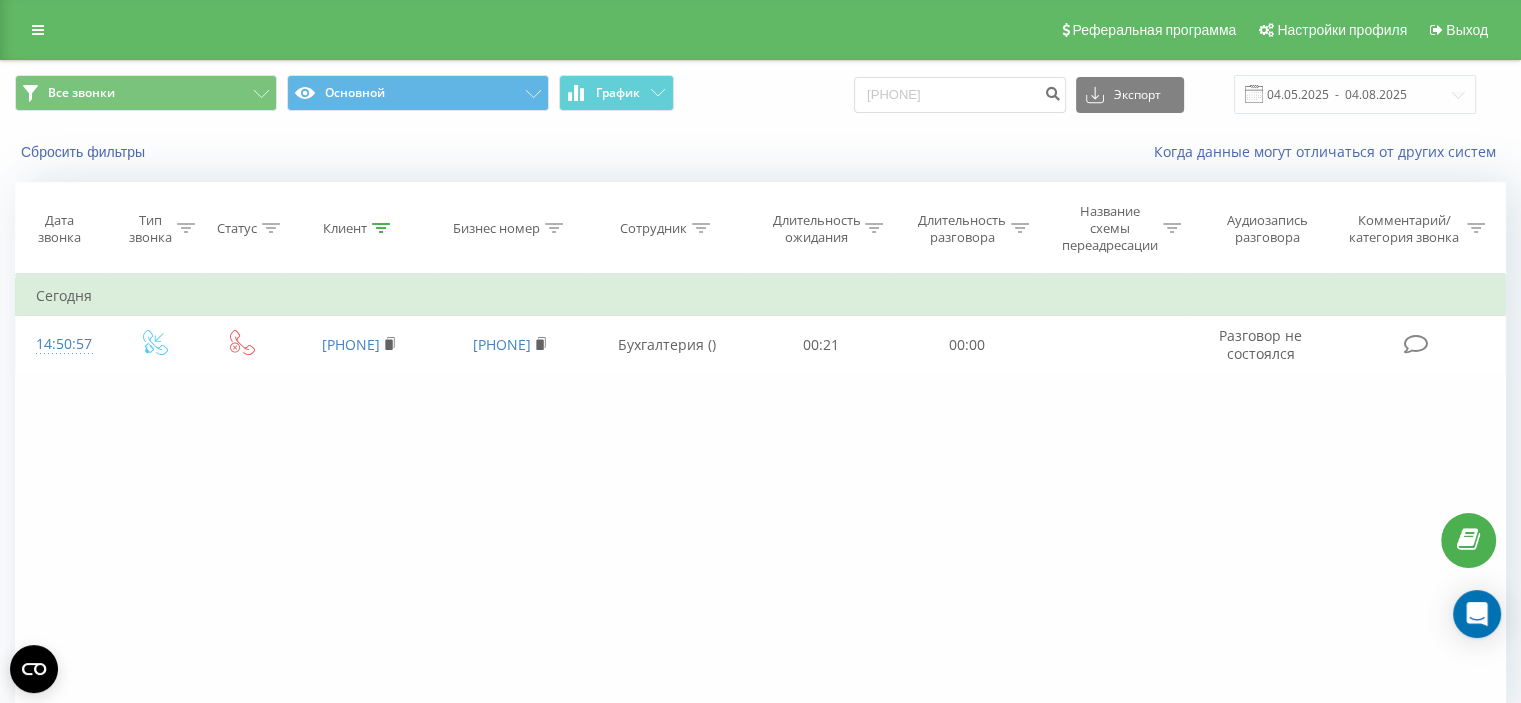 click on "Фильтровать по условию Равно Введите значение Отмена OK Фильтровать по условию Равно Введите значение Отмена OK Фильтровать по условию Содержит Отмена OK Фильтровать по условию Содержит Отмена OK Фильтровать по условию Содержит Отмена OK Фильтровать по условию Равно Отмена OK Фильтровать по условию Равно Отмена OK Фильтровать по условию Содержит Отмена OK Фильтровать по условию Равно Введите значение Отмена OK Сегодня 14:50:57 [PHONE] [PHONE] Бухгалтерия () 00:21 00:00 Разговор не состоялся" at bounding box center (760, 499) 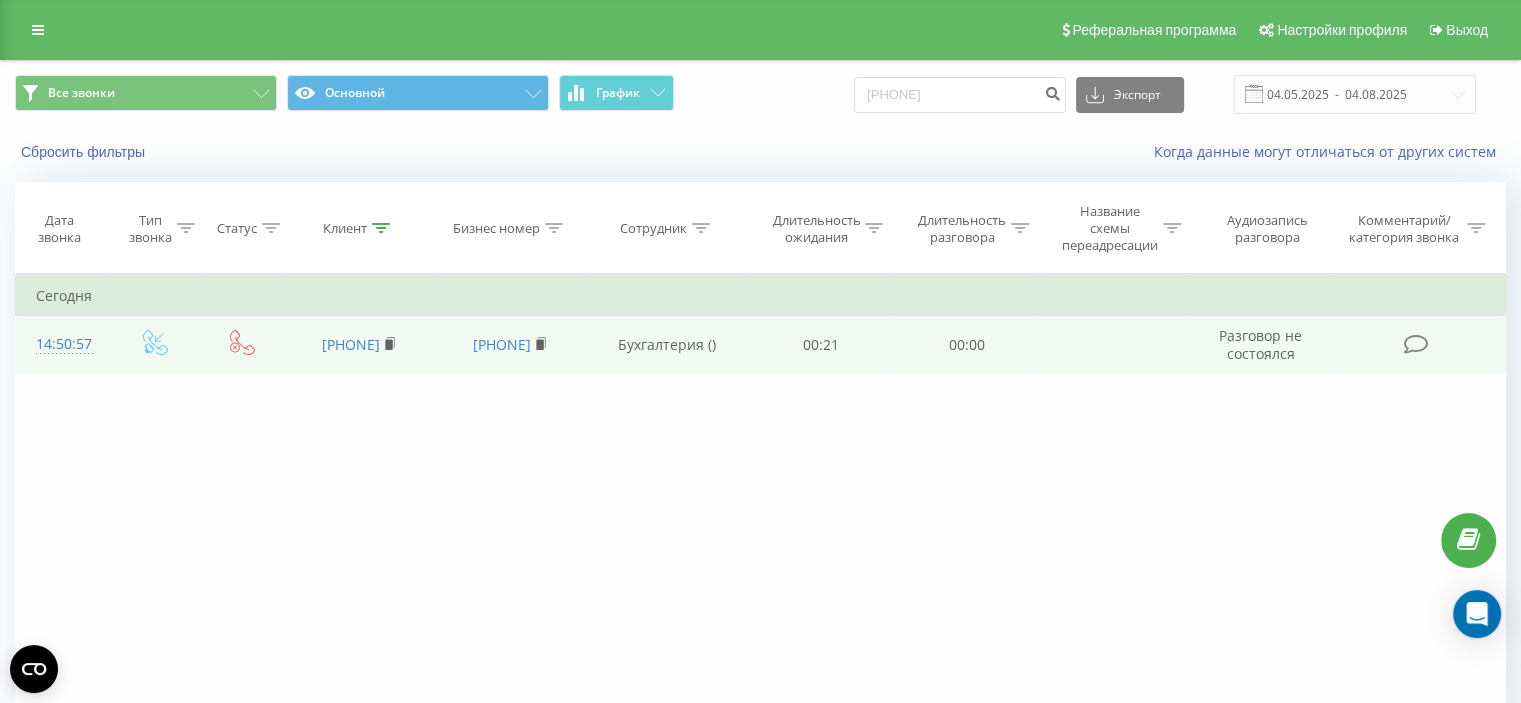 drag, startPoint x: 577, startPoint y: 333, endPoint x: 456, endPoint y: 331, distance: 121.016525 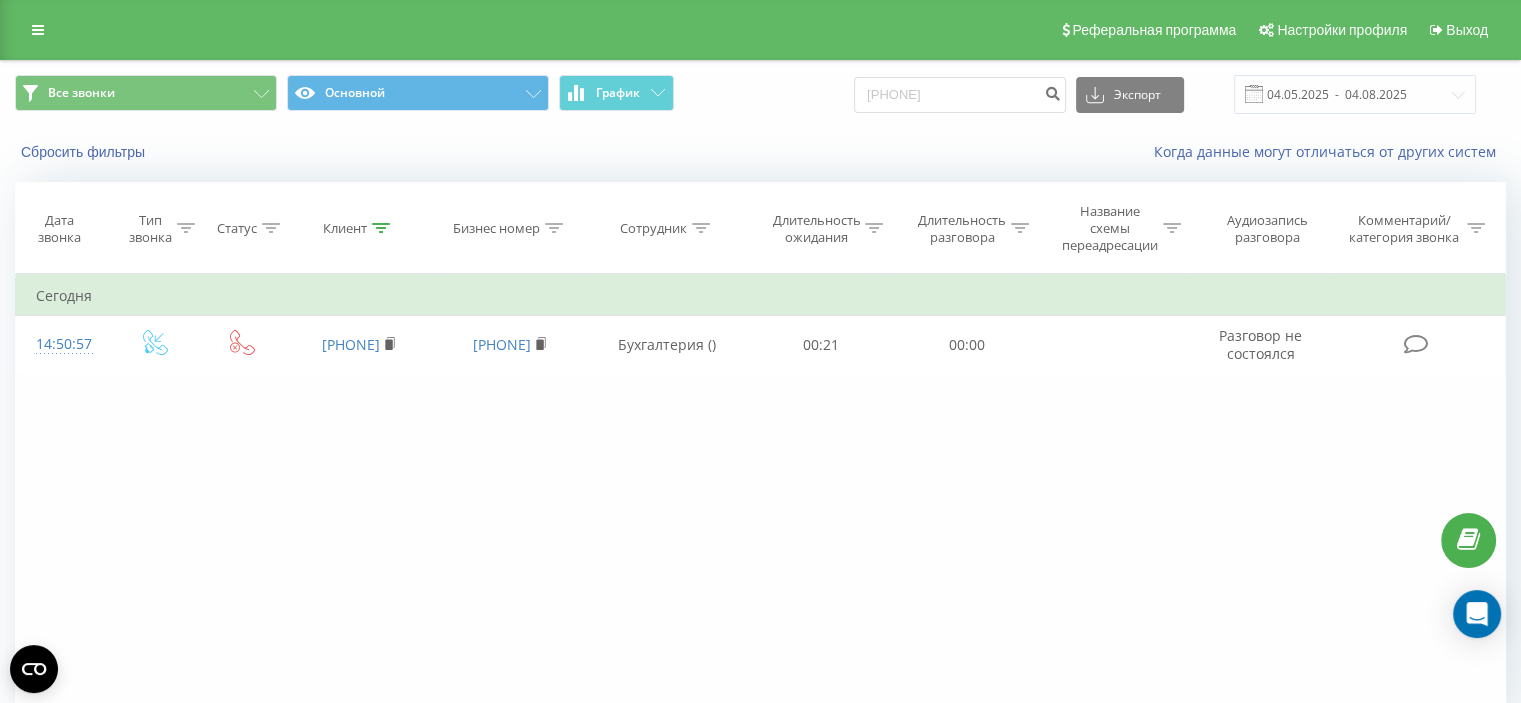 copy on "380734565022" 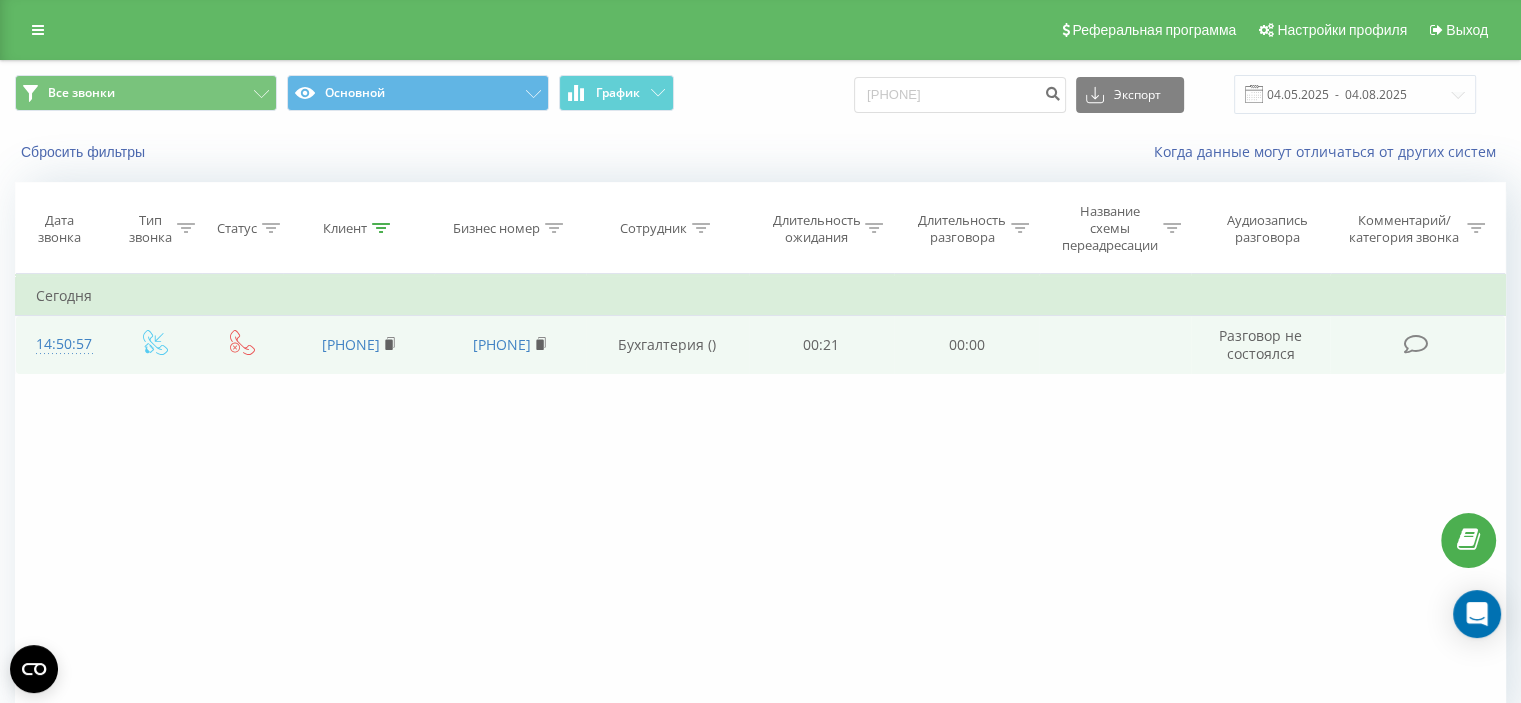 drag, startPoint x: 416, startPoint y: 335, endPoint x: 300, endPoint y: 329, distance: 116.15507 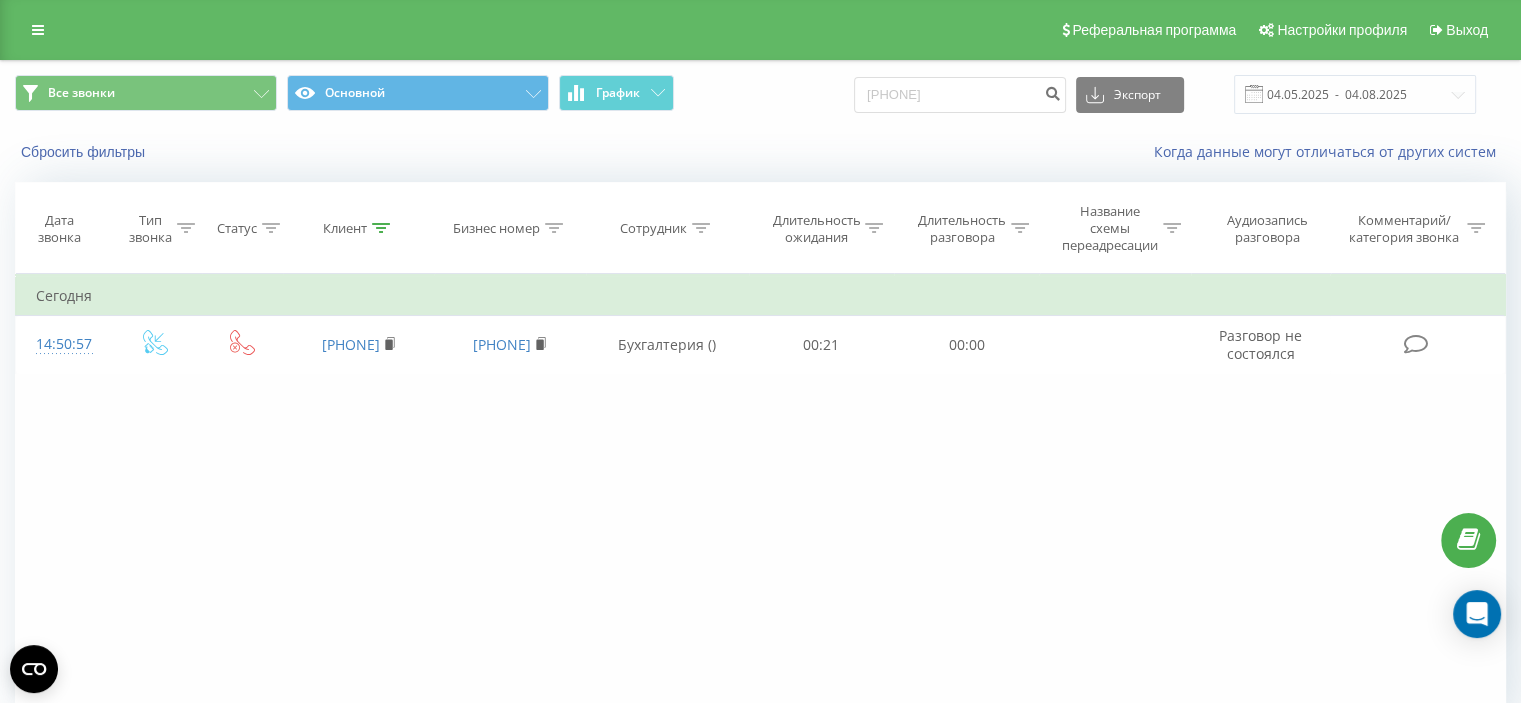 copy on "[PHONE]" 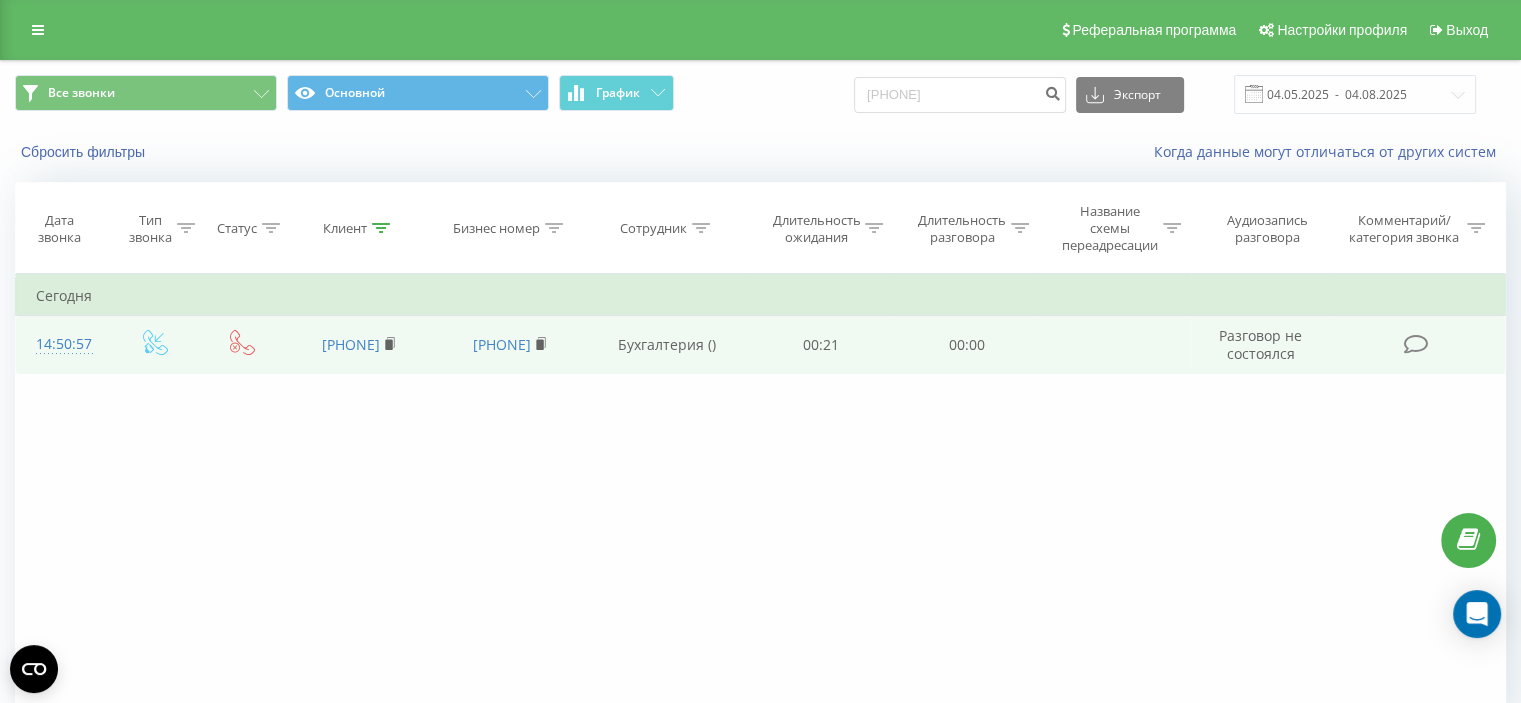 drag, startPoint x: 566, startPoint y: 329, endPoint x: 449, endPoint y: 336, distance: 117.20921 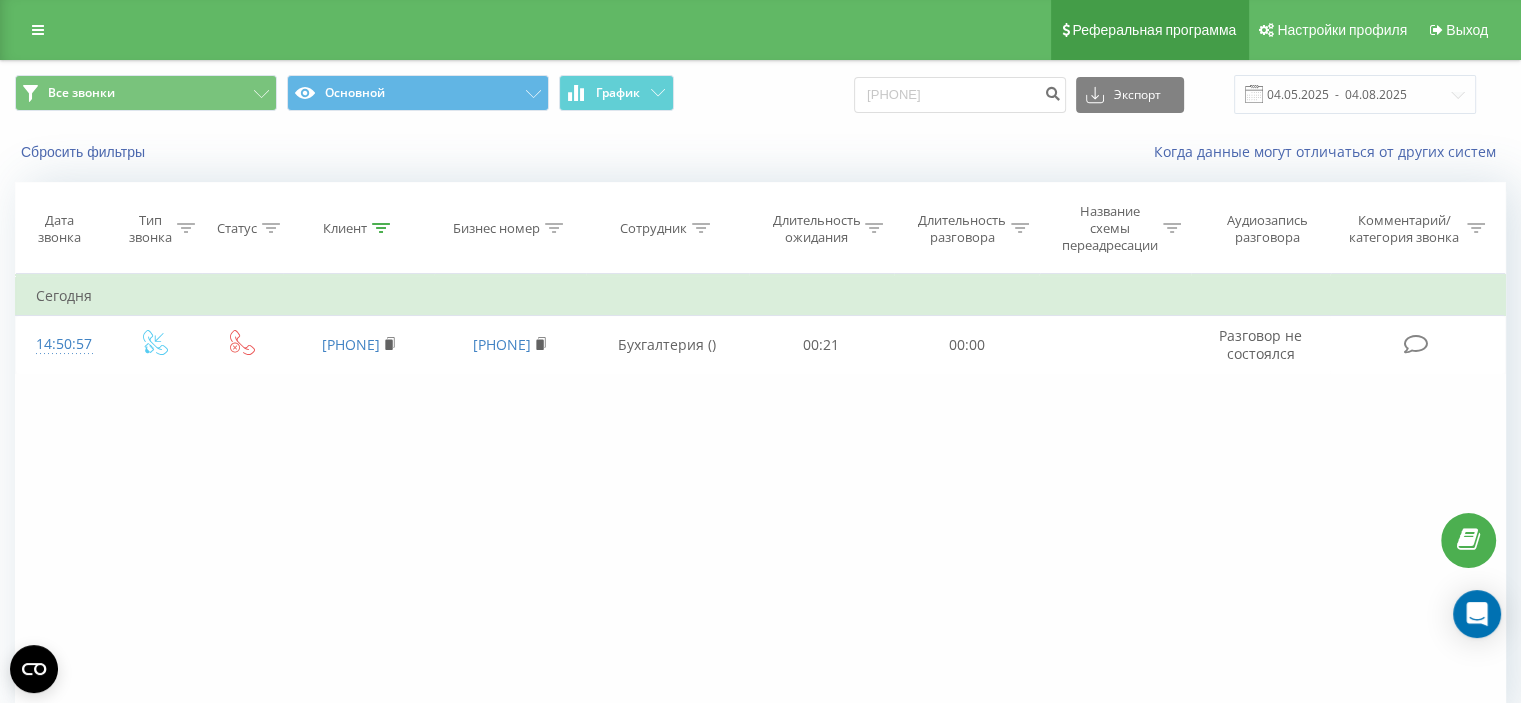 copy on "380734565022" 